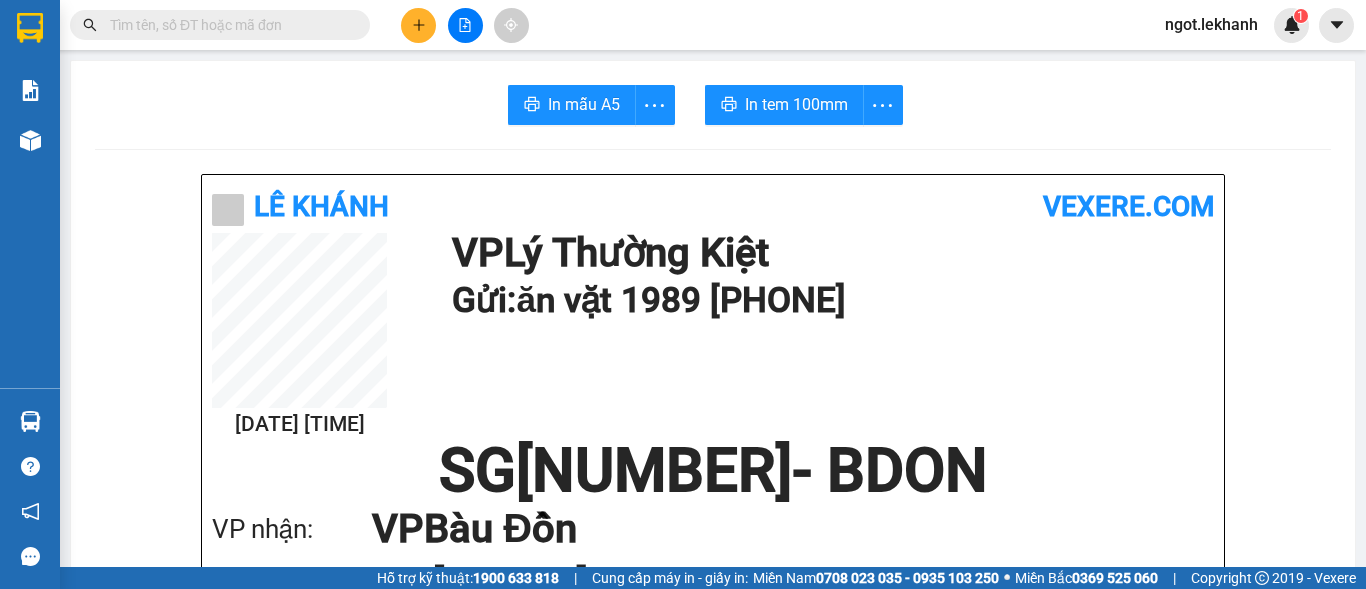 scroll, scrollTop: 0, scrollLeft: 0, axis: both 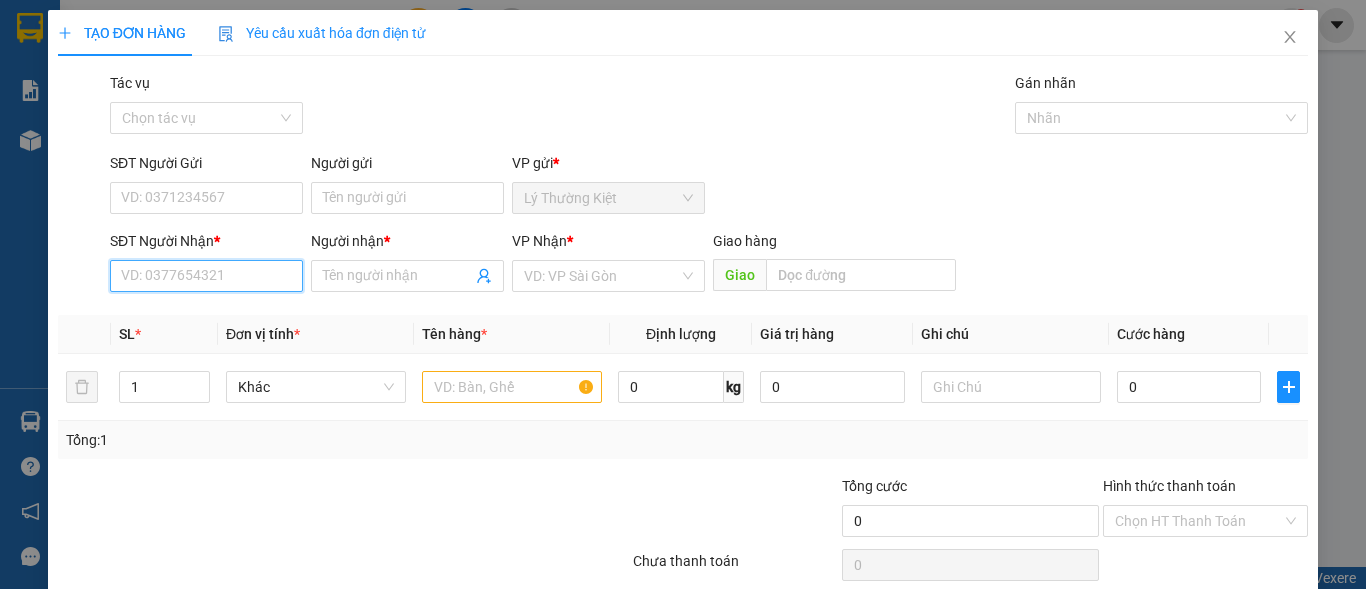 click on "SĐT Người Nhận  *" at bounding box center [206, 276] 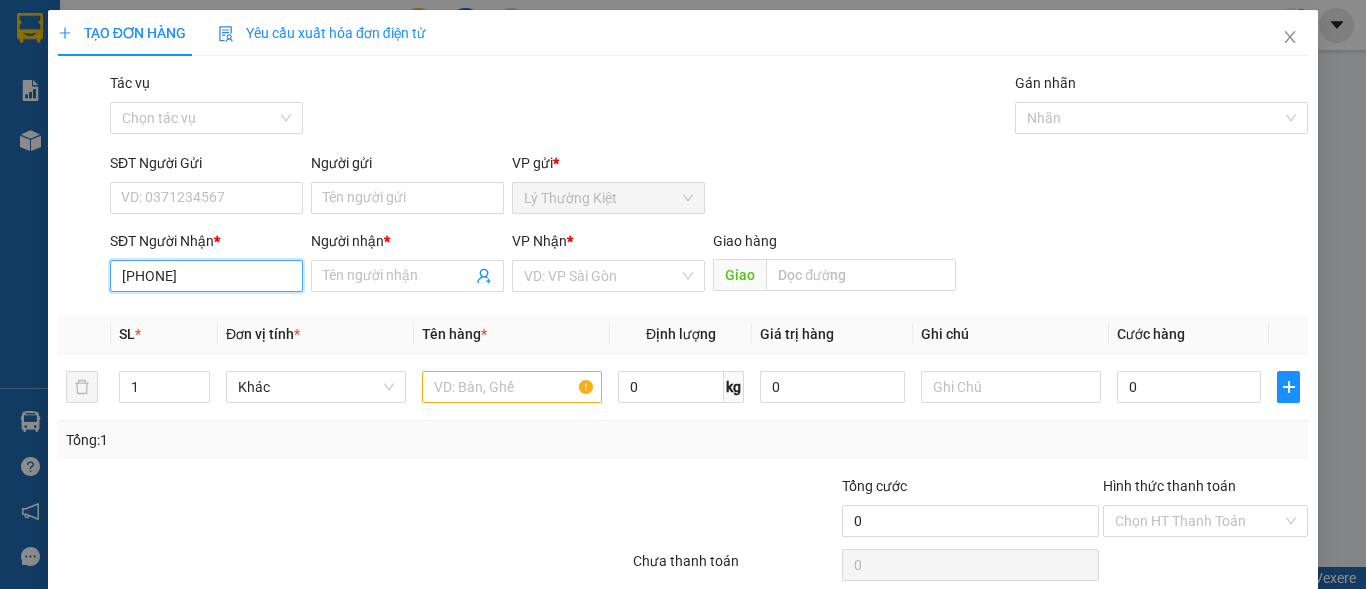 type on "[PHONE]" 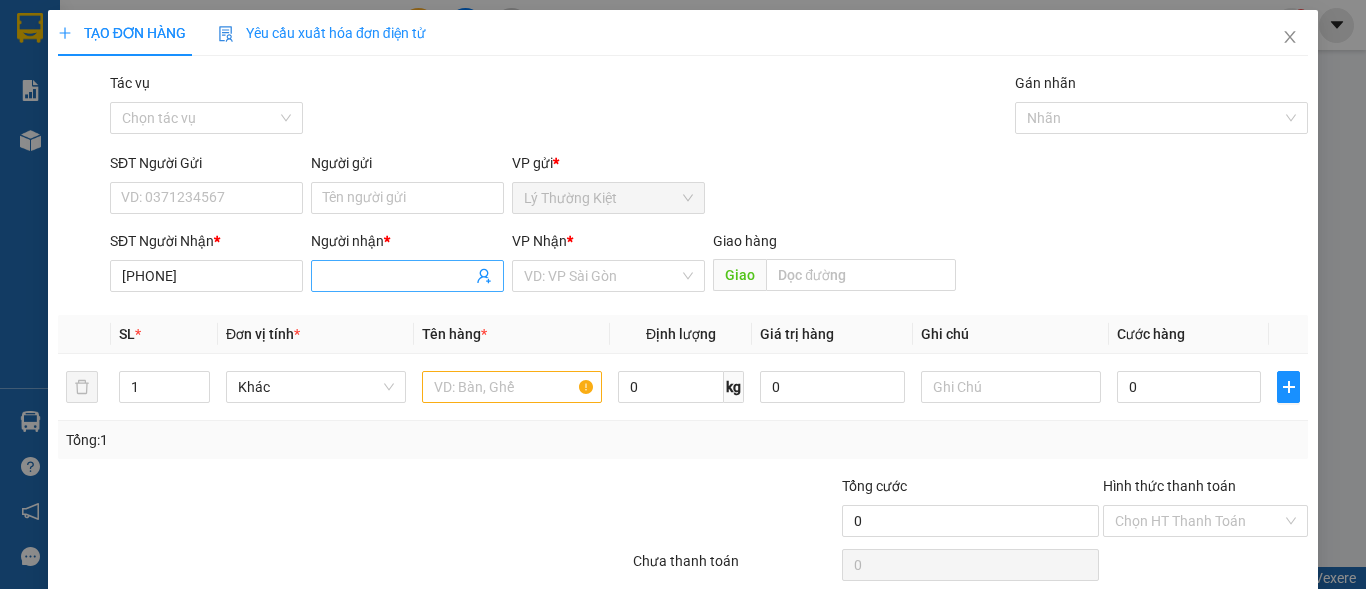 click on "Người nhận  *" at bounding box center [397, 276] 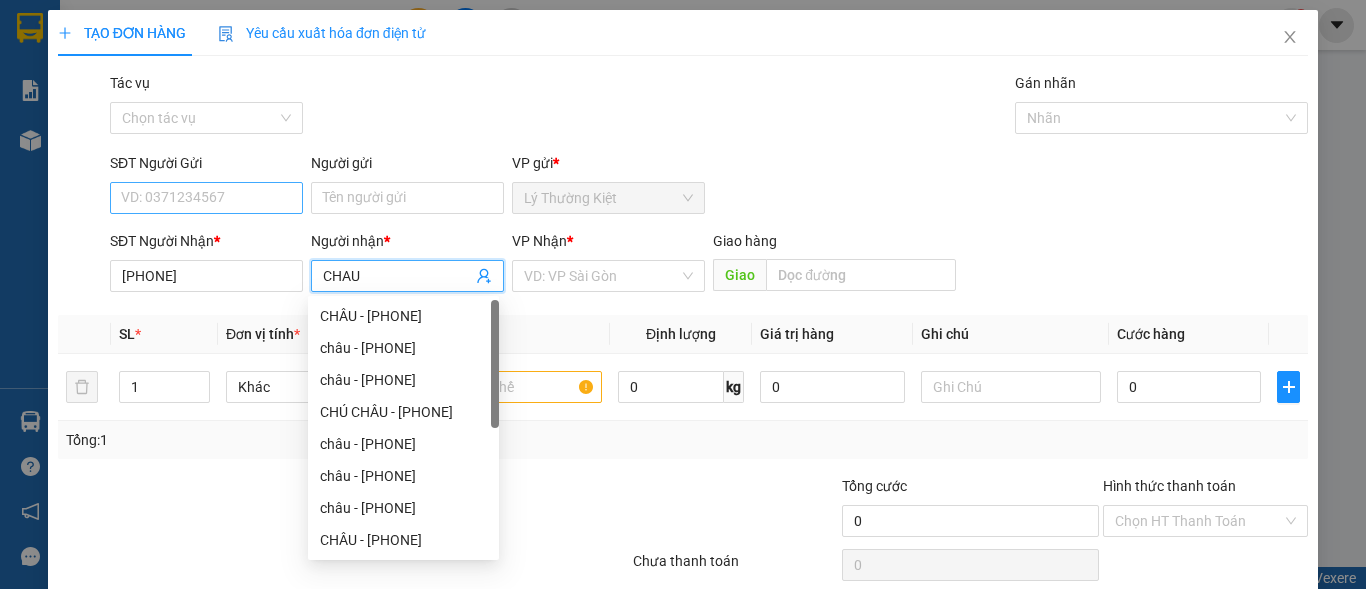 type on "CHAU" 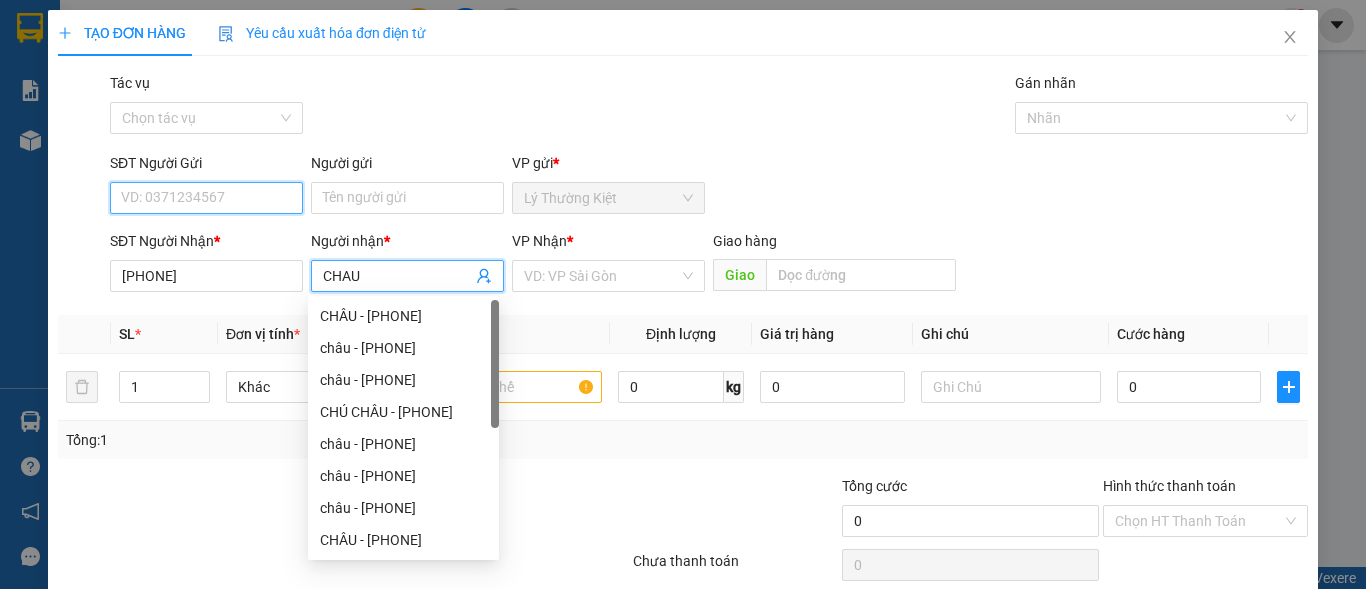 click on "SĐT Người Gửi" at bounding box center (206, 198) 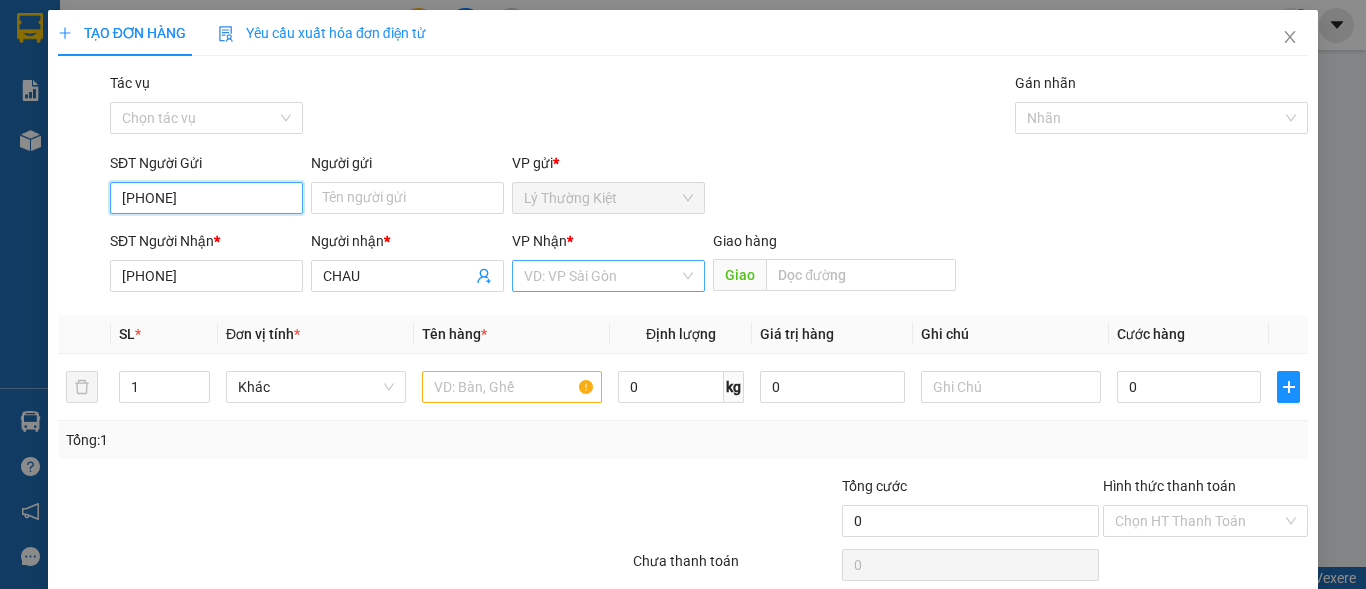 type on "[PHONE]" 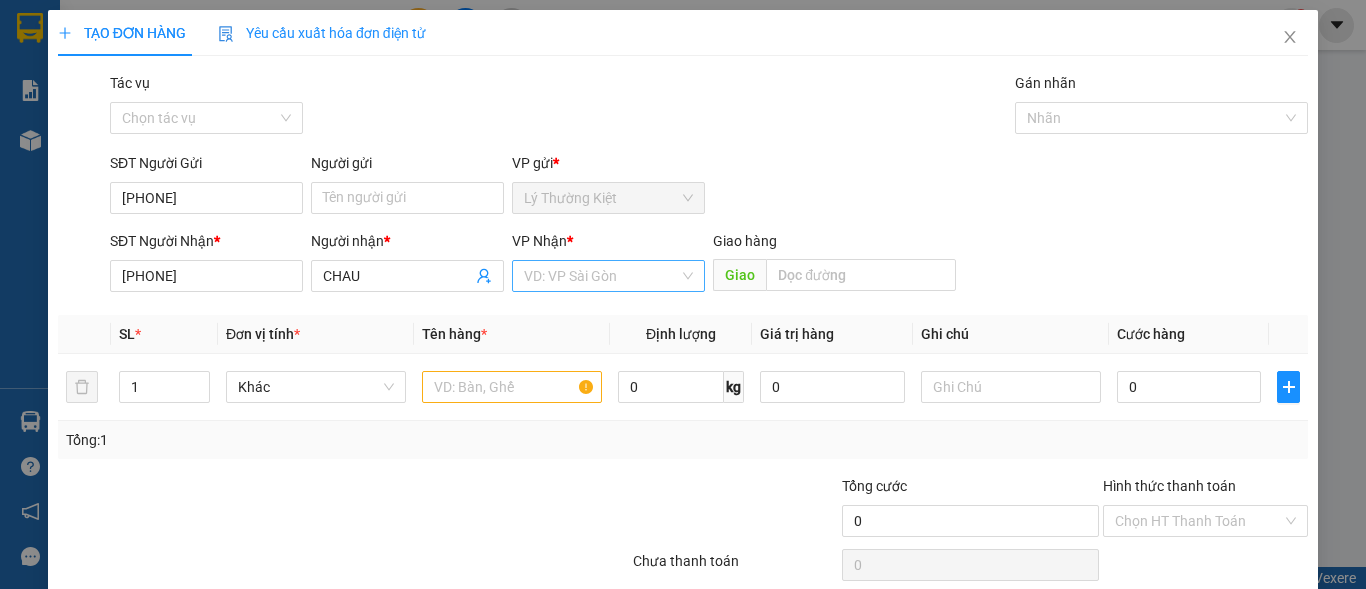 click at bounding box center [601, 276] 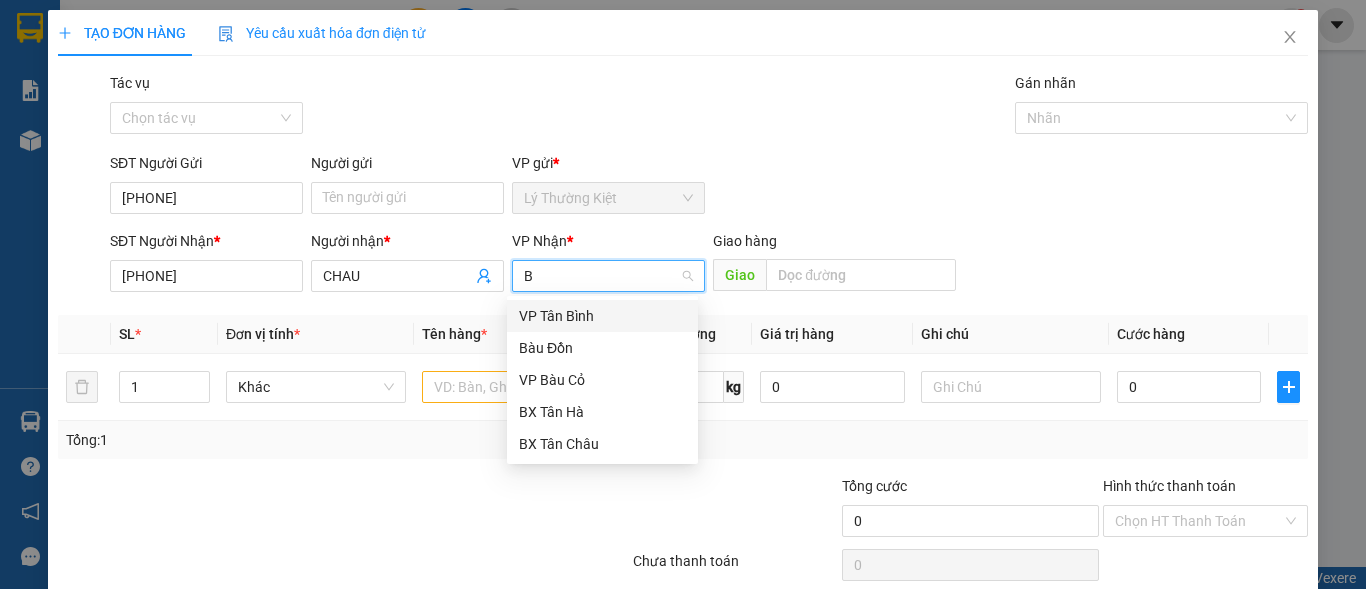 type on "BA" 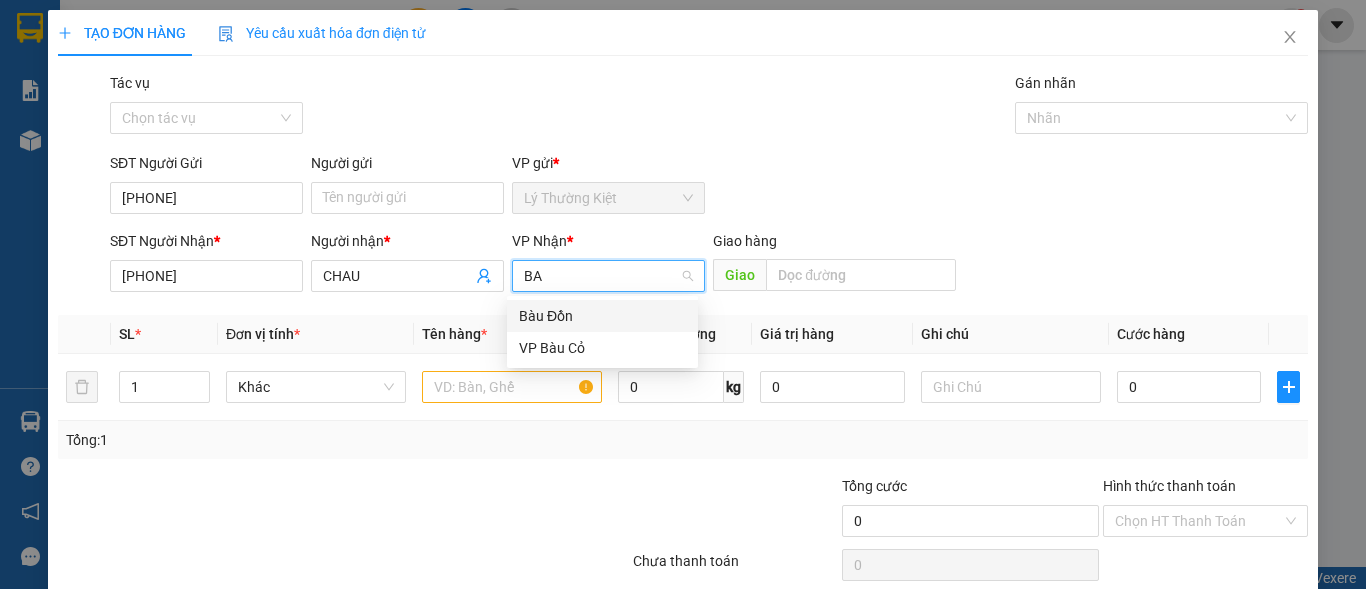 drag, startPoint x: 634, startPoint y: 306, endPoint x: 608, endPoint y: 317, distance: 28.231188 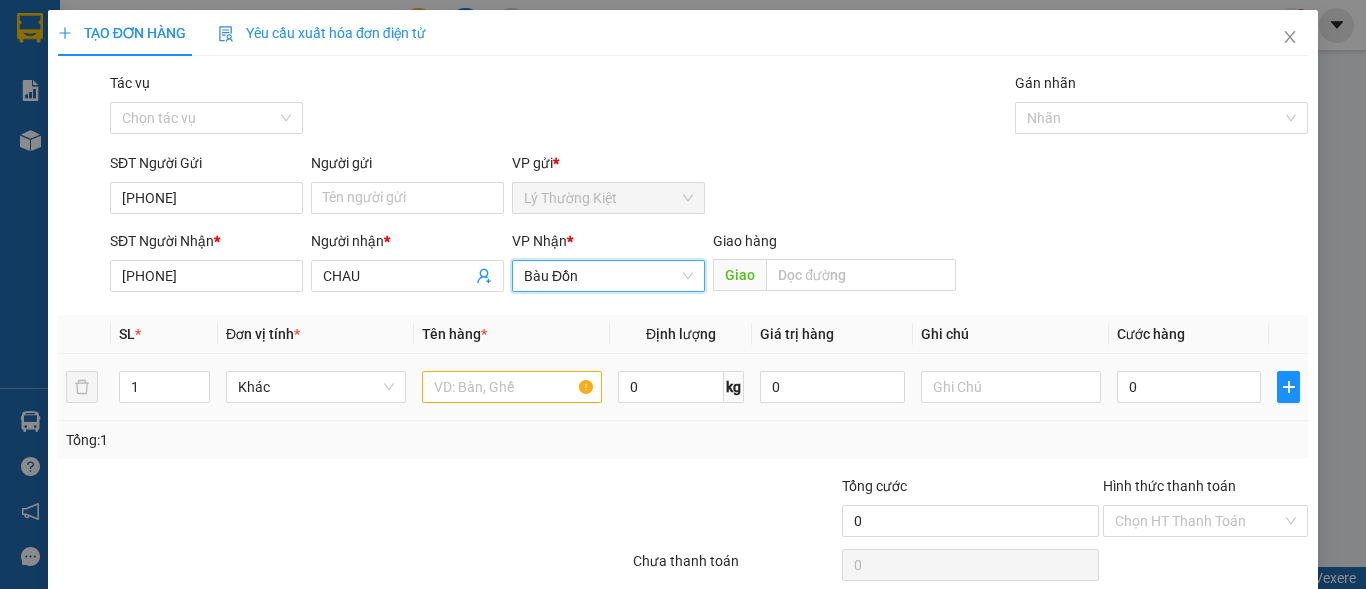 click at bounding box center (512, 387) 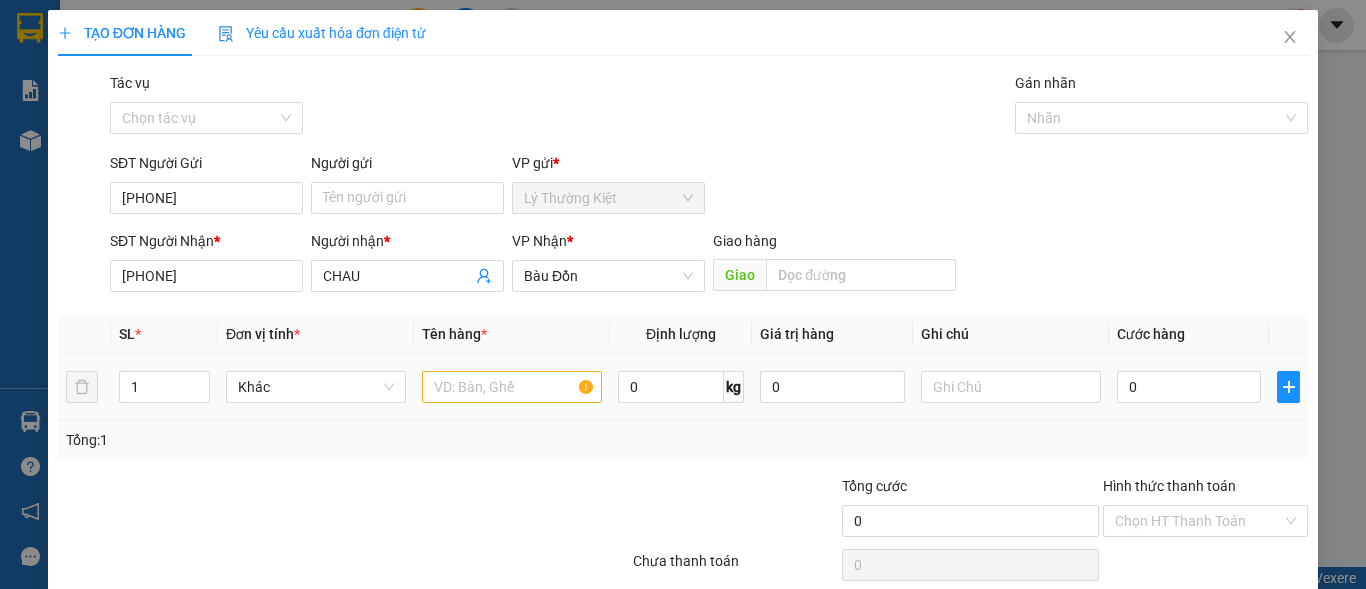 scroll, scrollTop: 82, scrollLeft: 0, axis: vertical 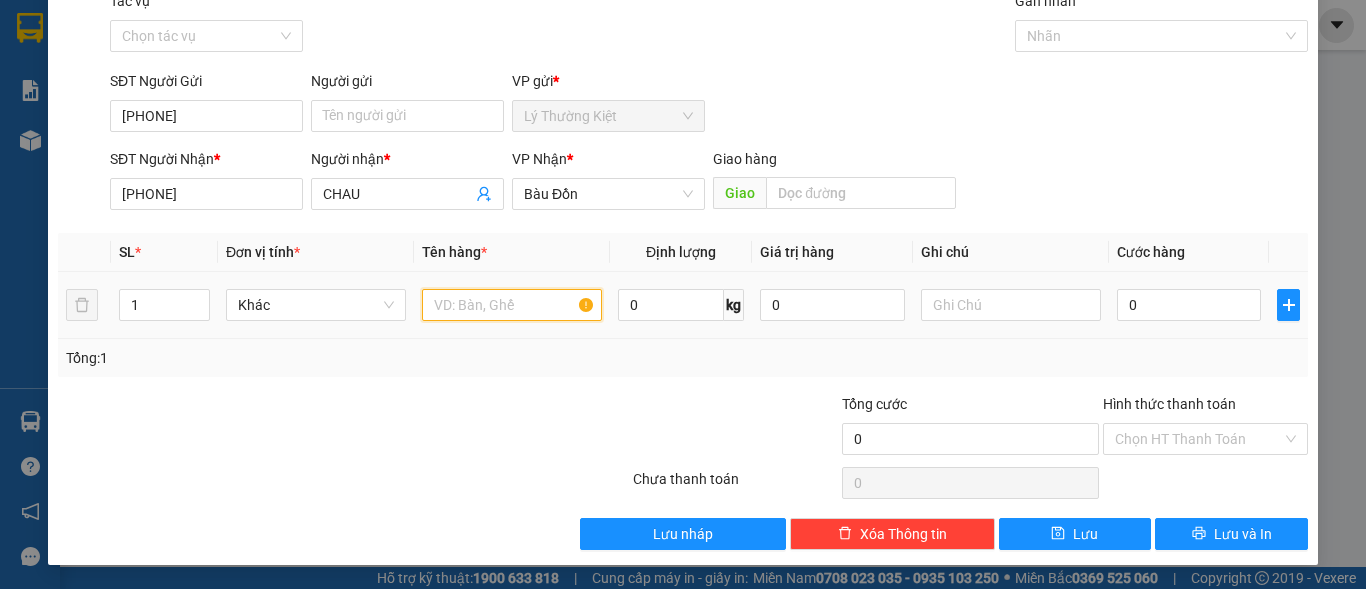 click at bounding box center [512, 305] 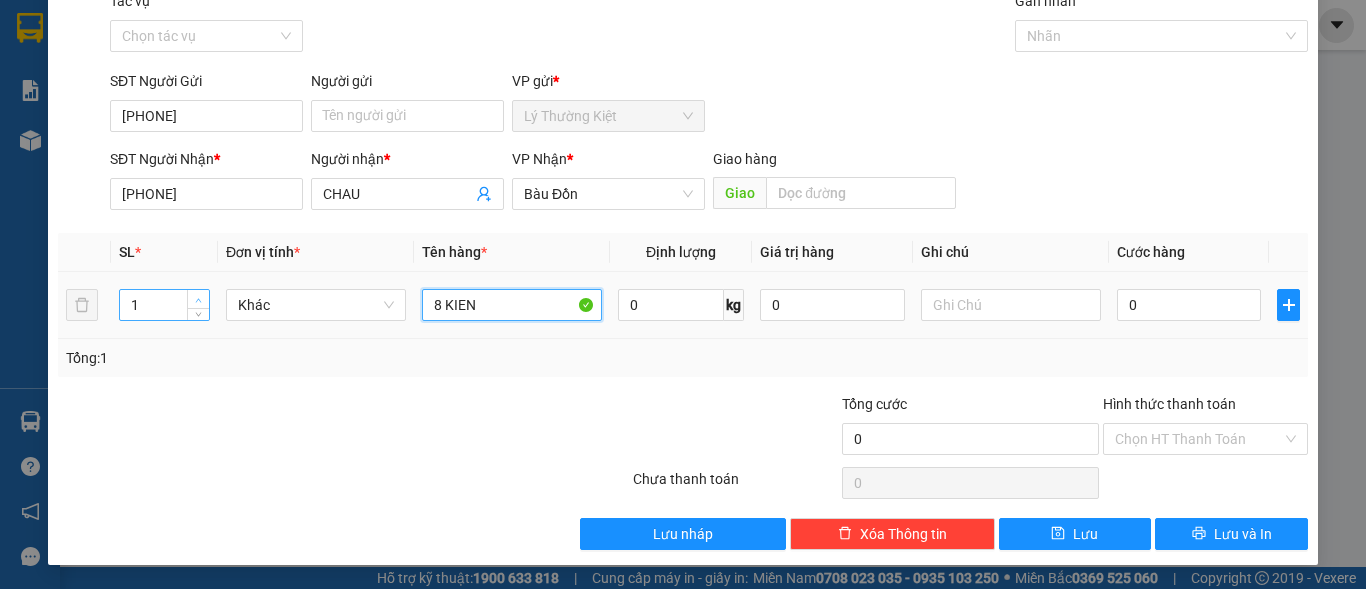 type on "8 KIEN" 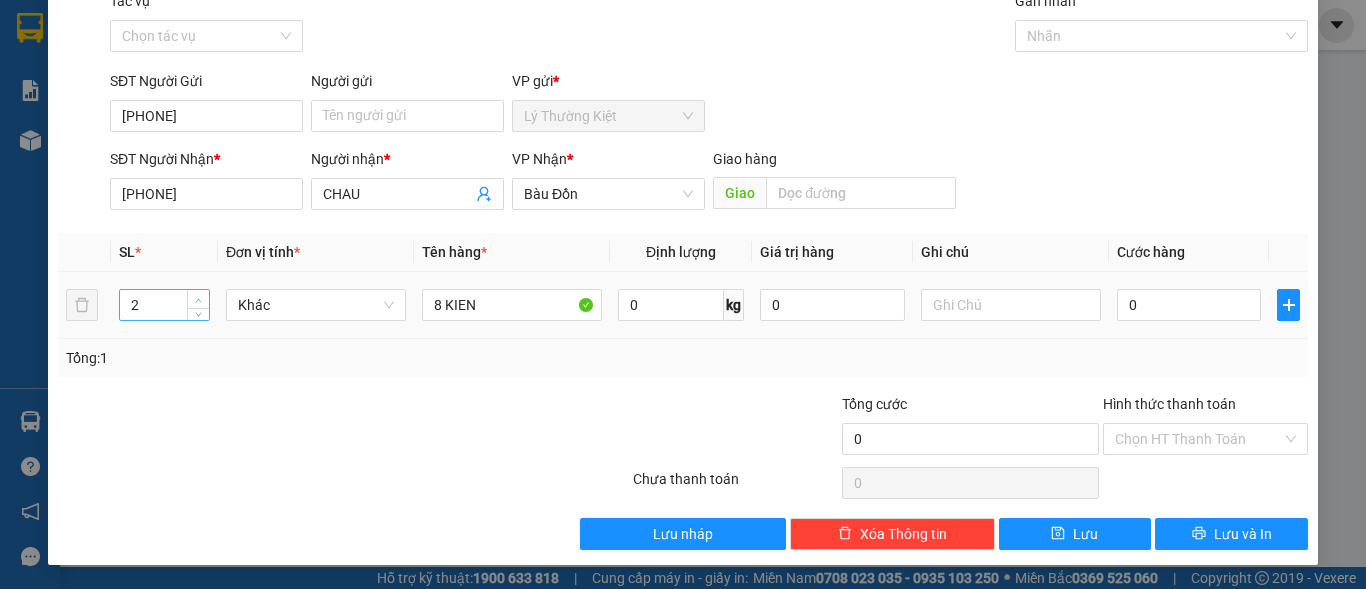 click 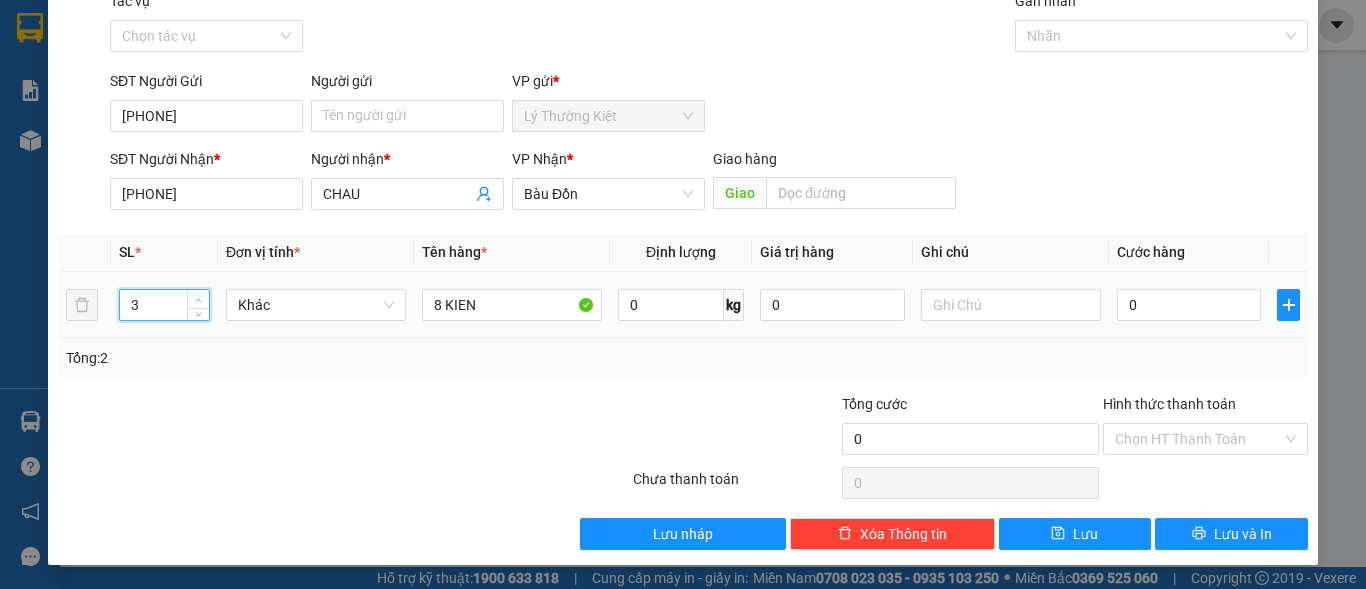click at bounding box center (199, 300) 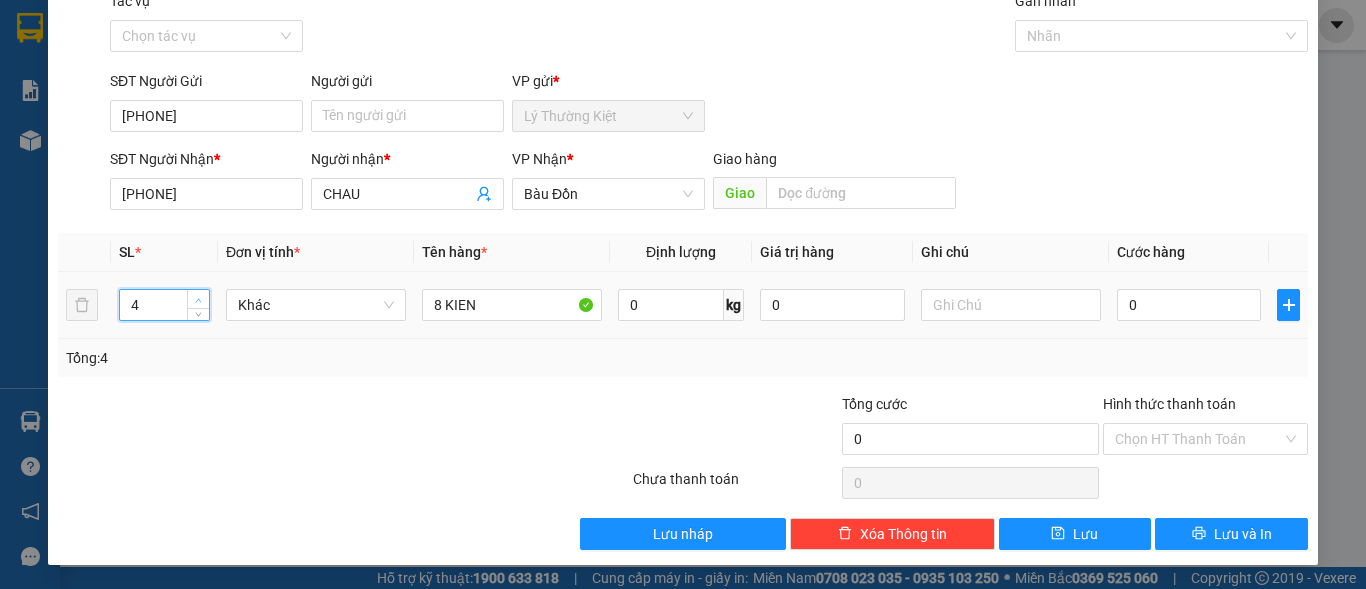 click at bounding box center [199, 300] 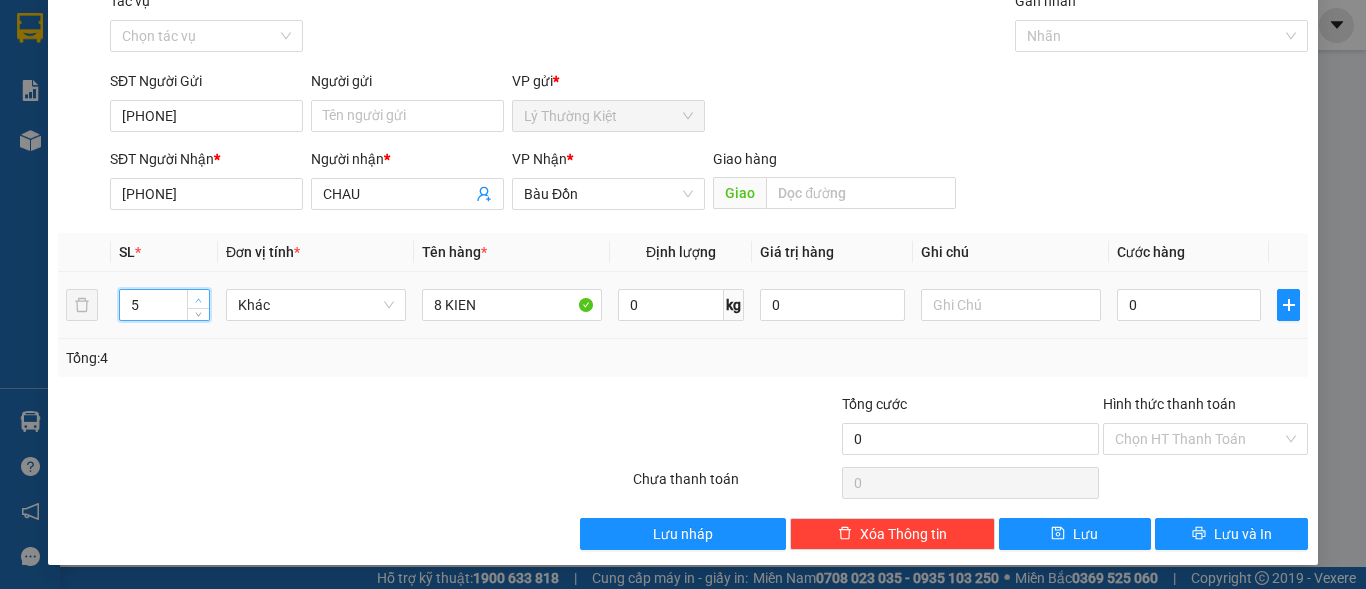 click at bounding box center [199, 300] 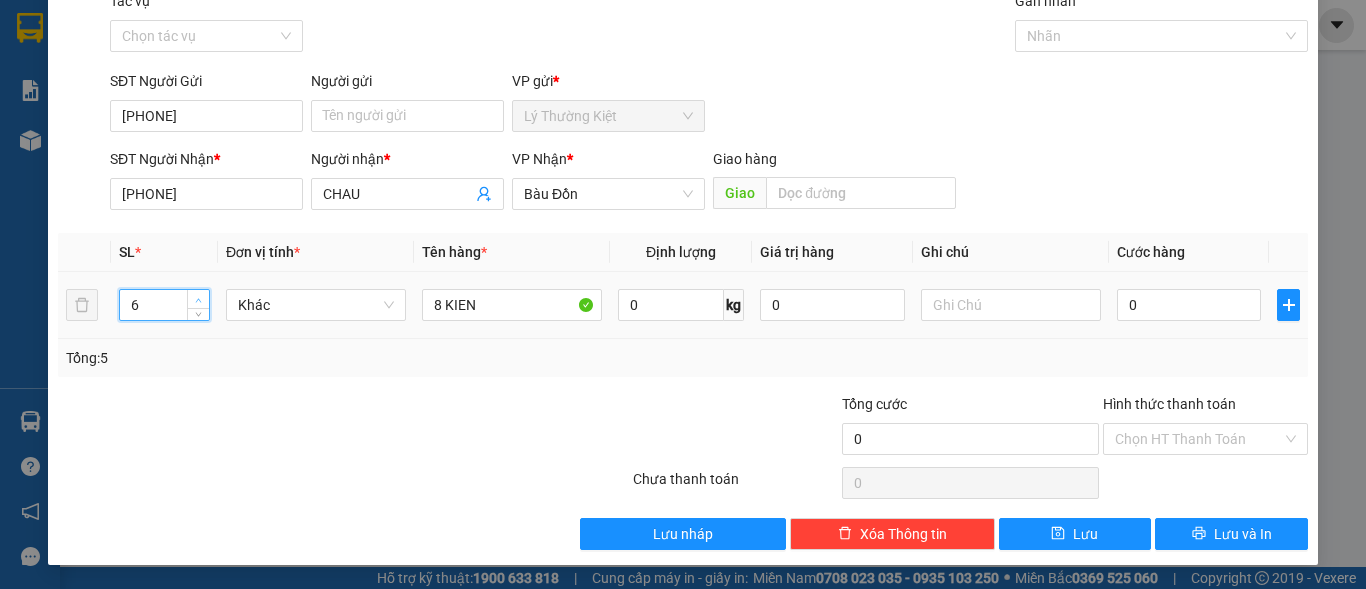 click at bounding box center [199, 300] 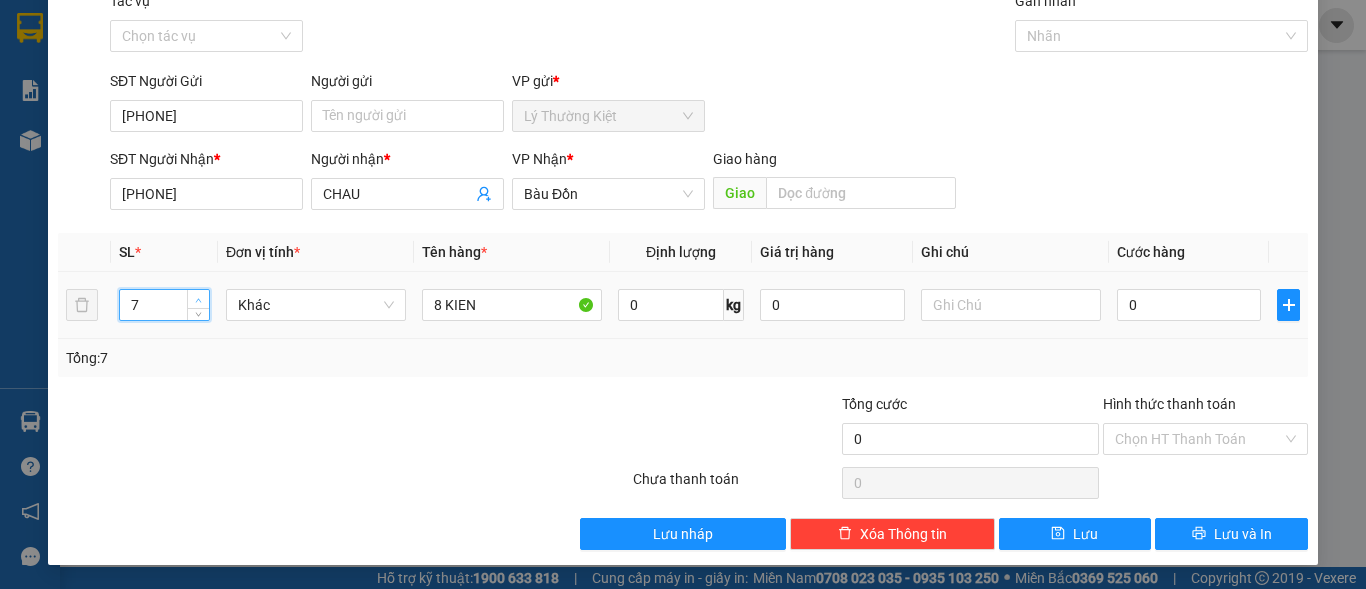 click at bounding box center (199, 300) 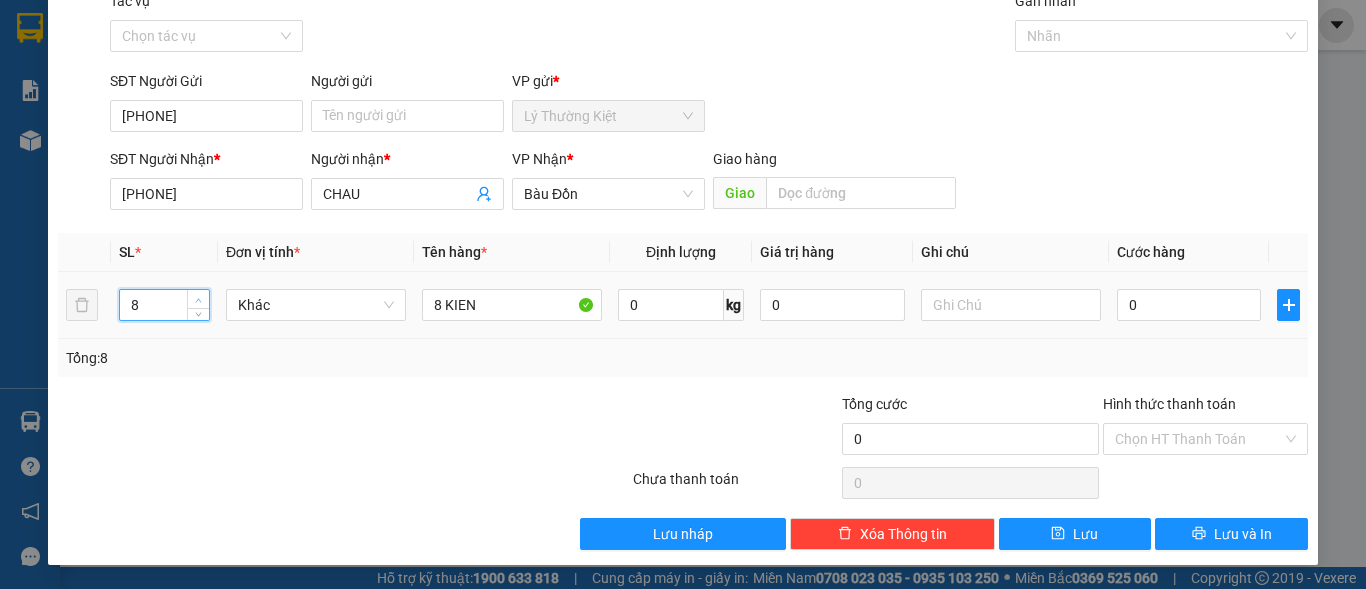 click at bounding box center (199, 300) 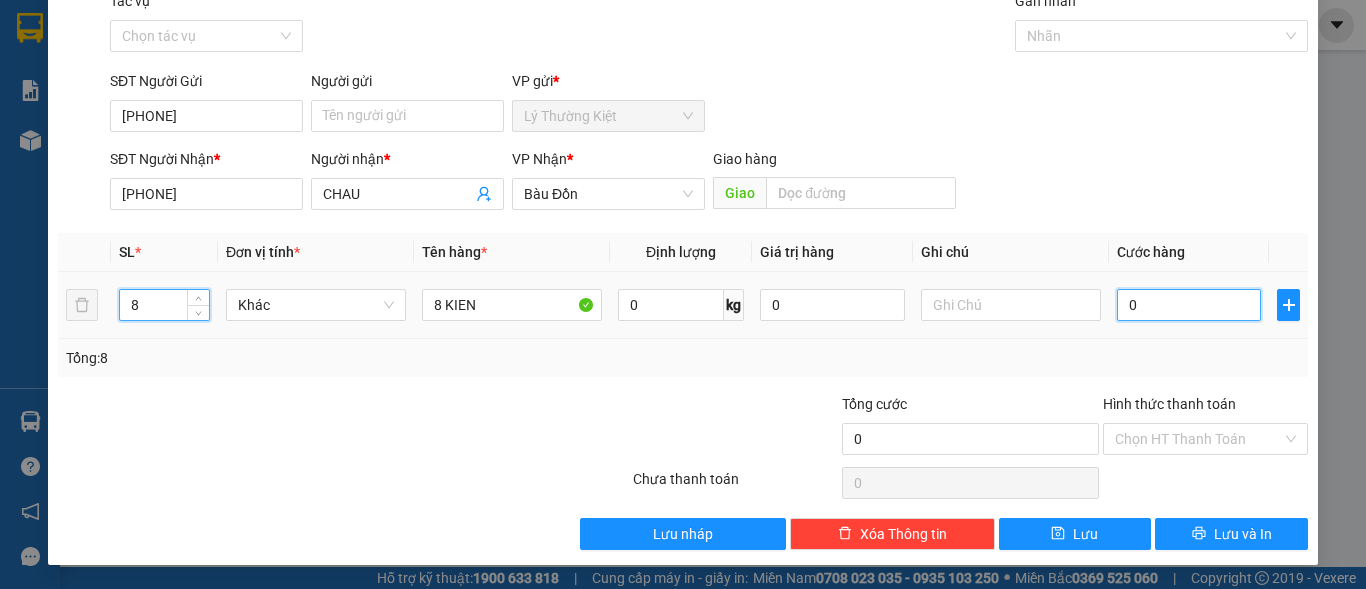 click on "0" at bounding box center (1189, 305) 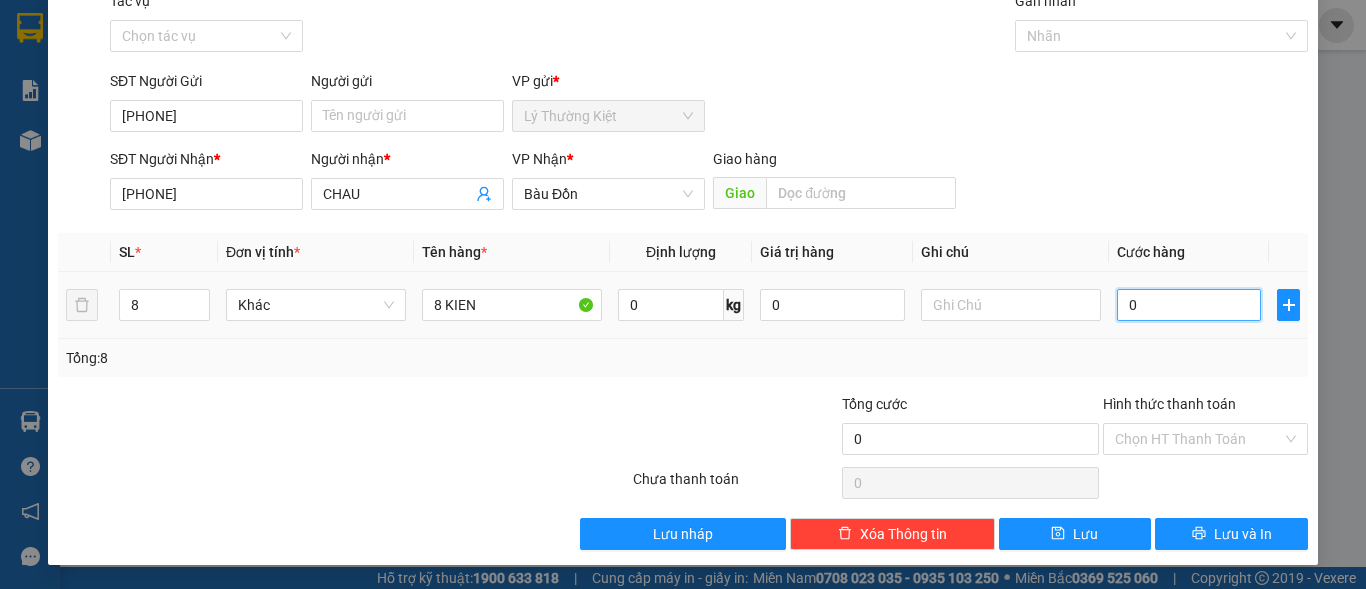 type on "3" 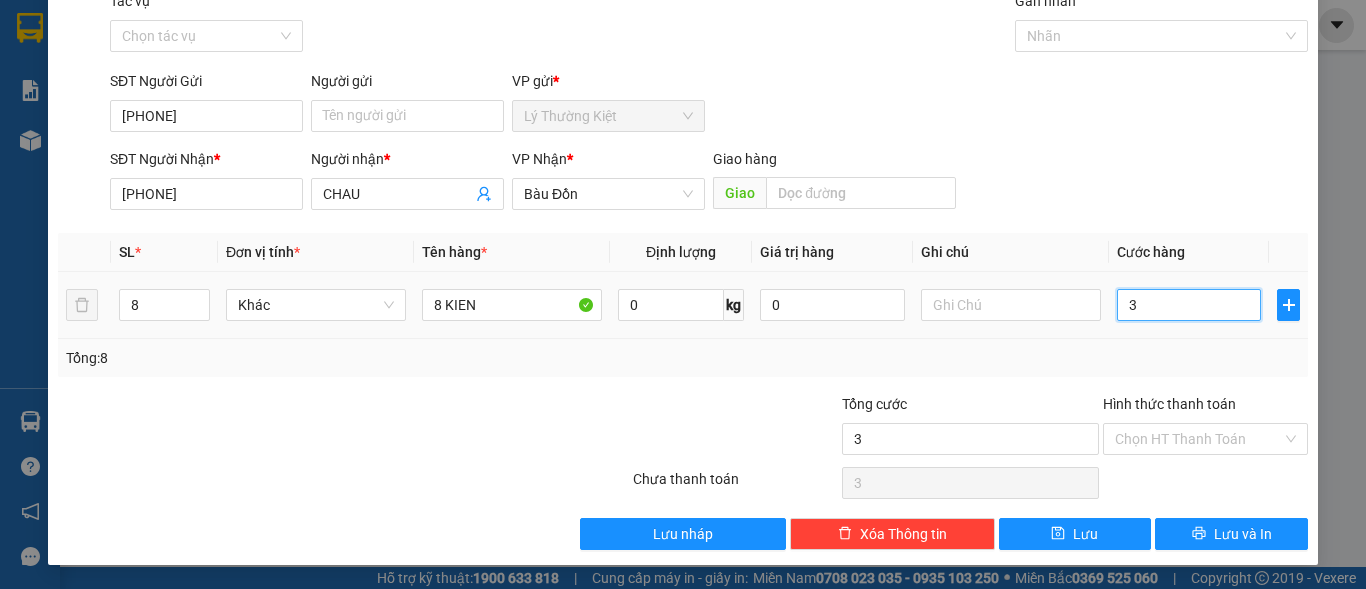 type on "35" 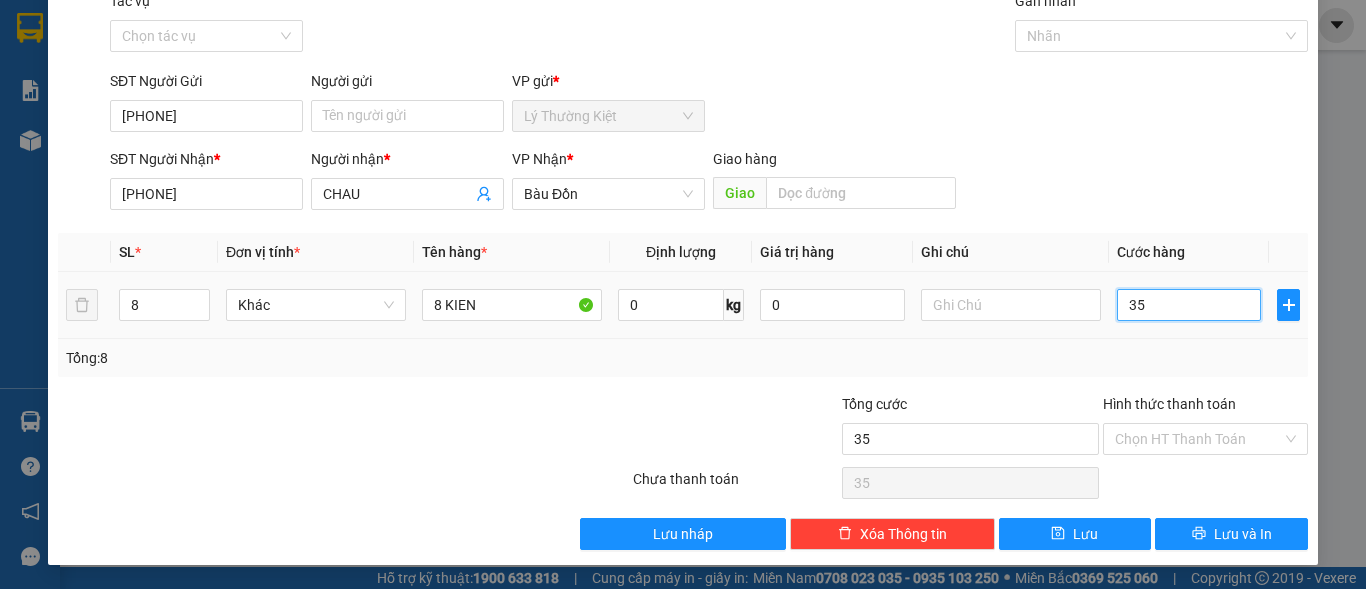 type on "350" 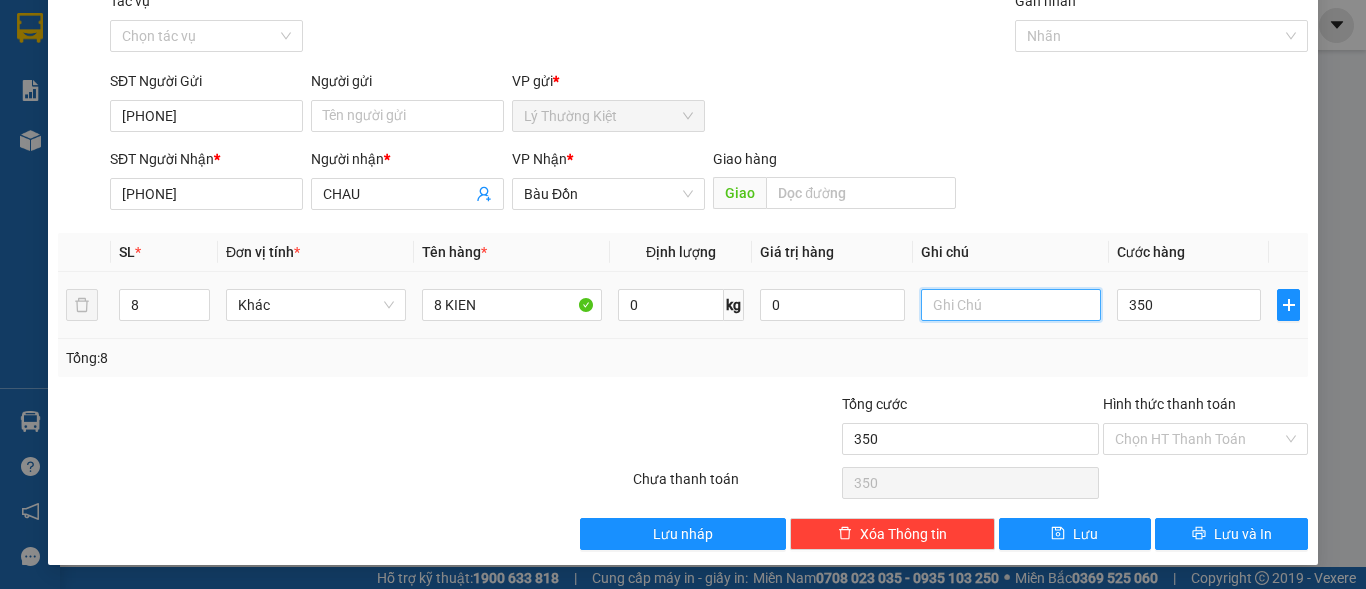 type on "350.000" 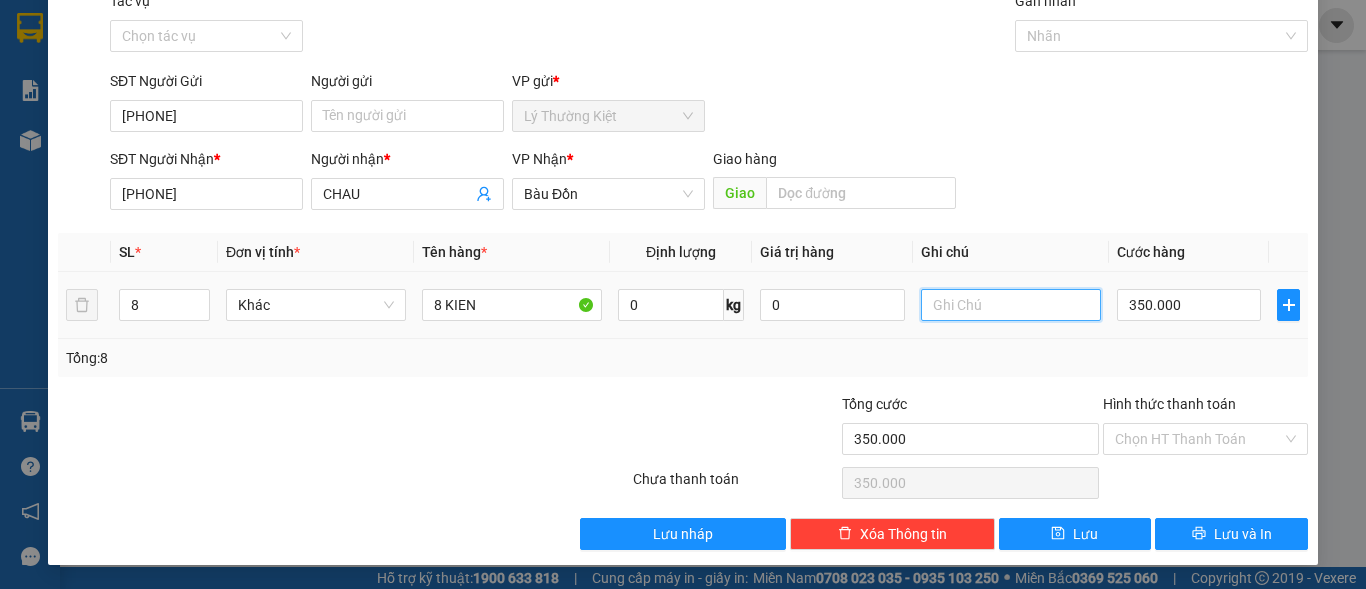 click at bounding box center (1011, 305) 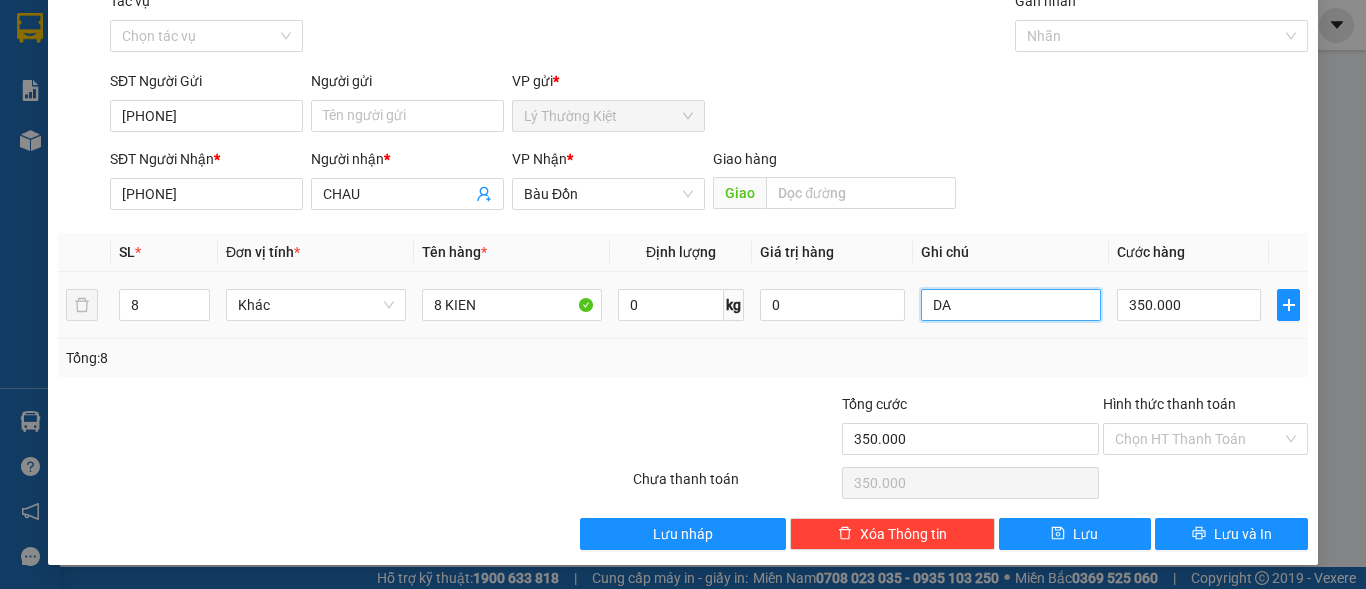 type on "D" 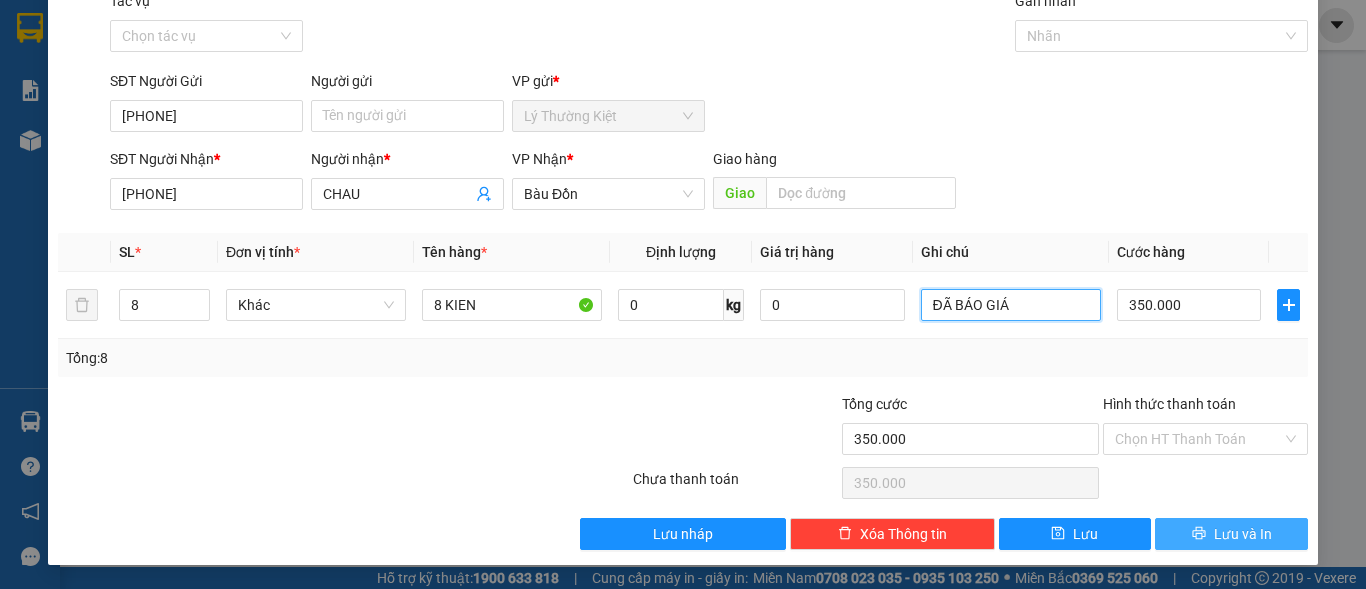 type on "ĐÃ BÁO GIÁ" 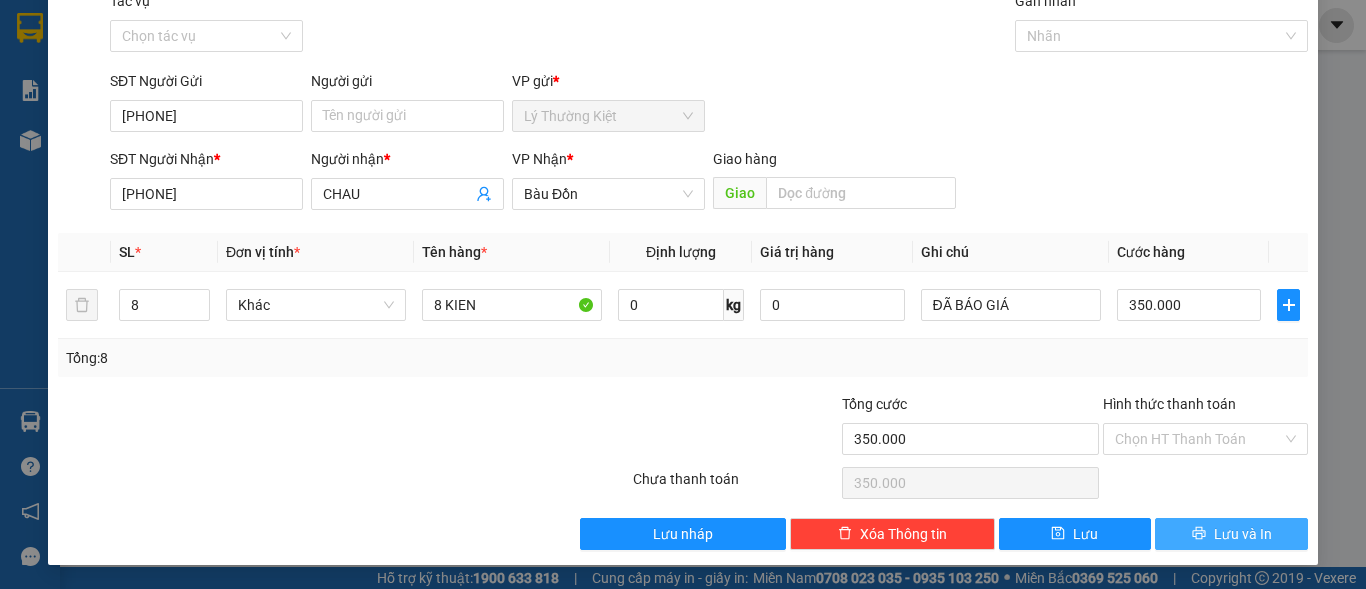 click on "Lưu và In" at bounding box center (1231, 534) 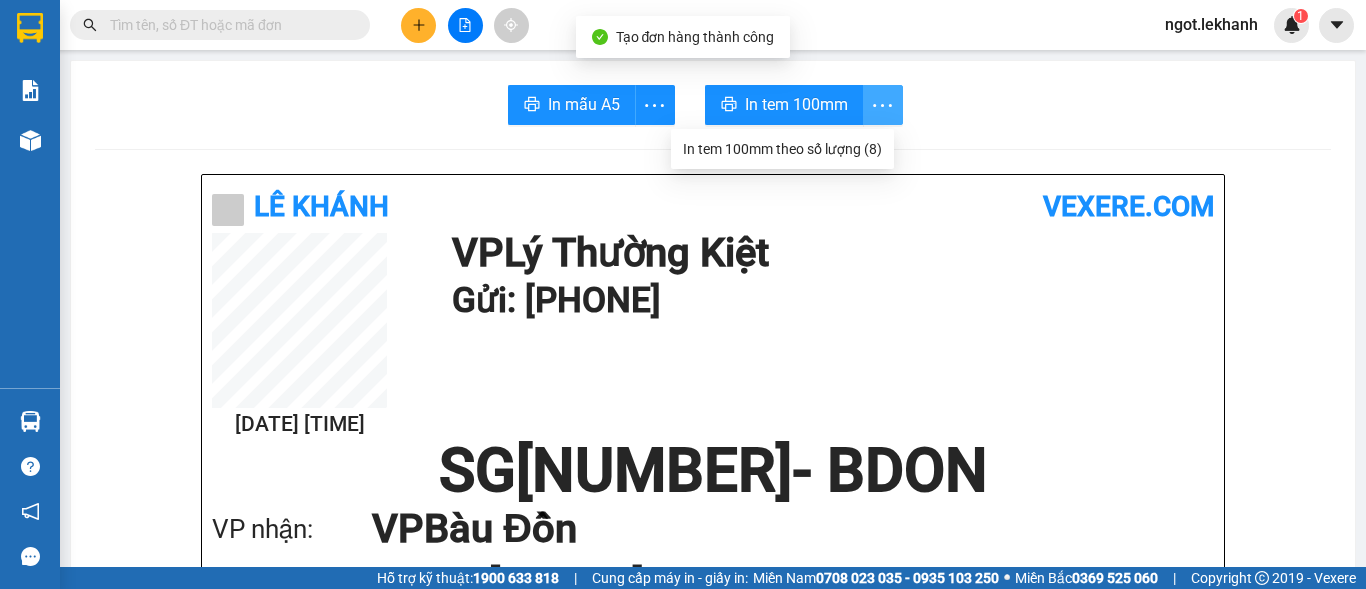 click 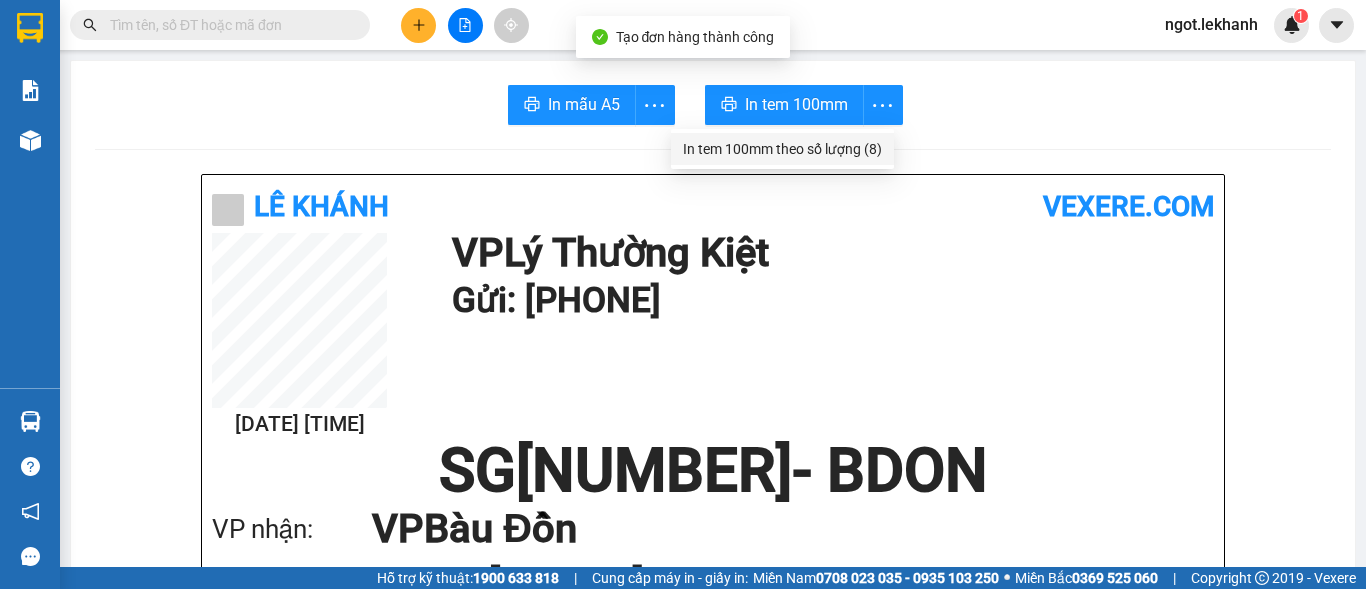 click on "In tem 100mm theo số lượng   ([NUMBER])" at bounding box center [782, 149] 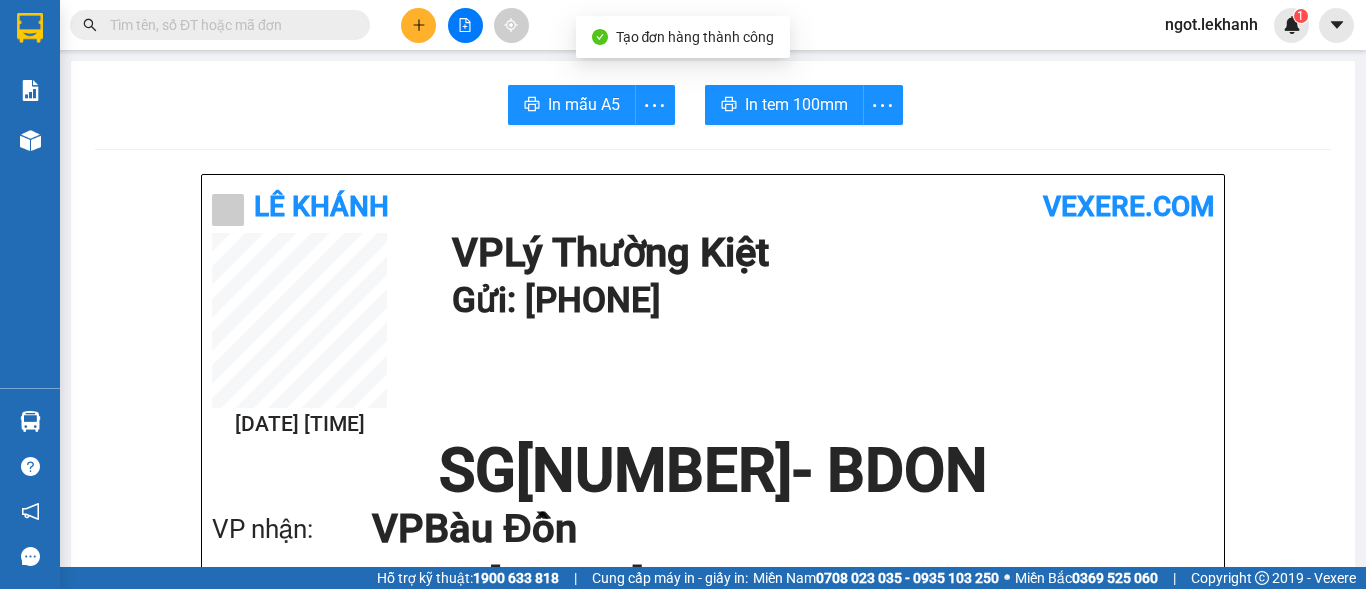 scroll, scrollTop: 0, scrollLeft: 0, axis: both 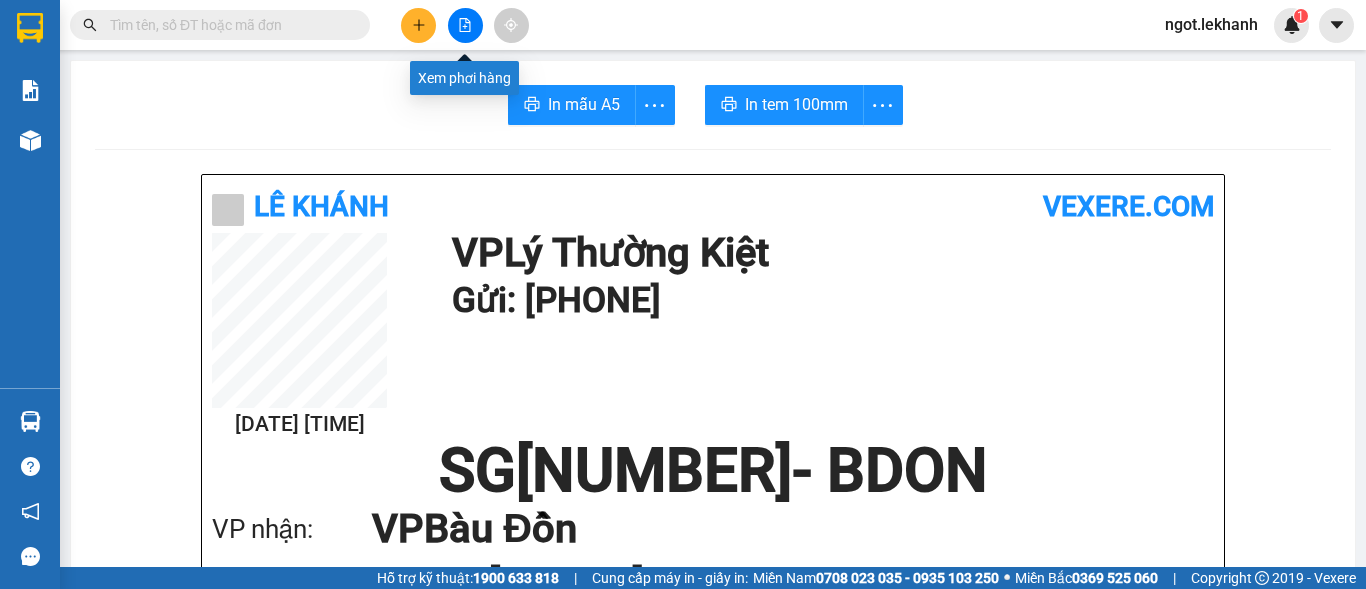 click at bounding box center [418, 25] 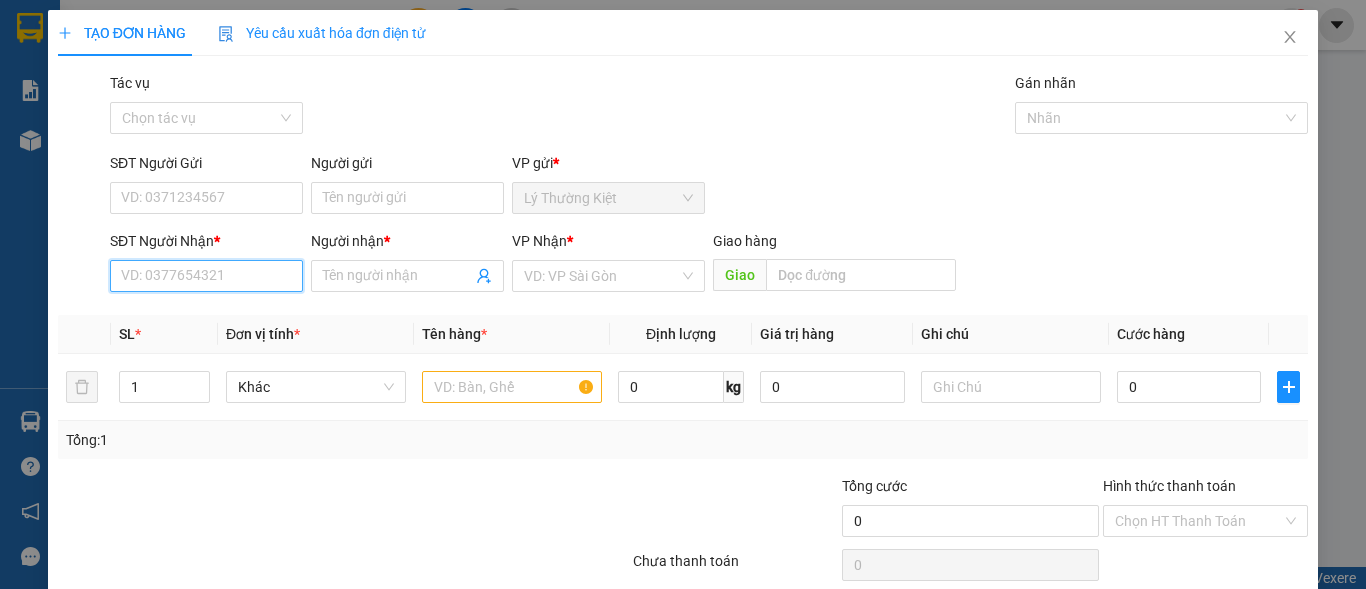 click on "SĐT Người Nhận  *" at bounding box center (206, 276) 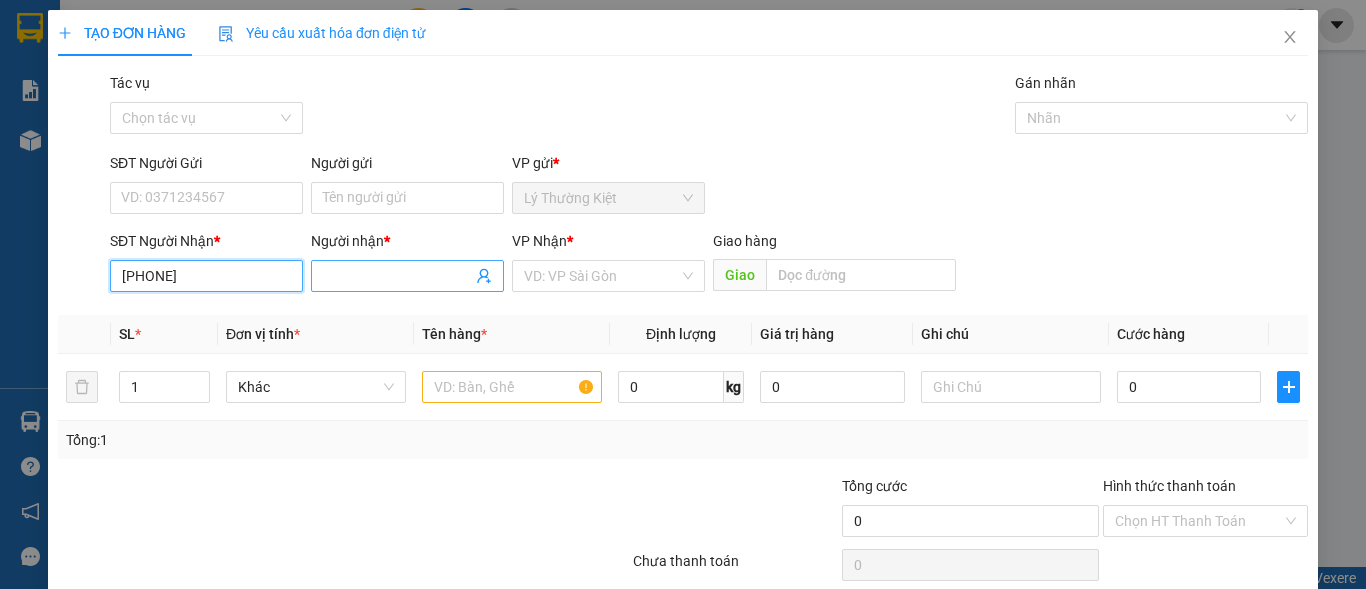 type on "[PHONE]" 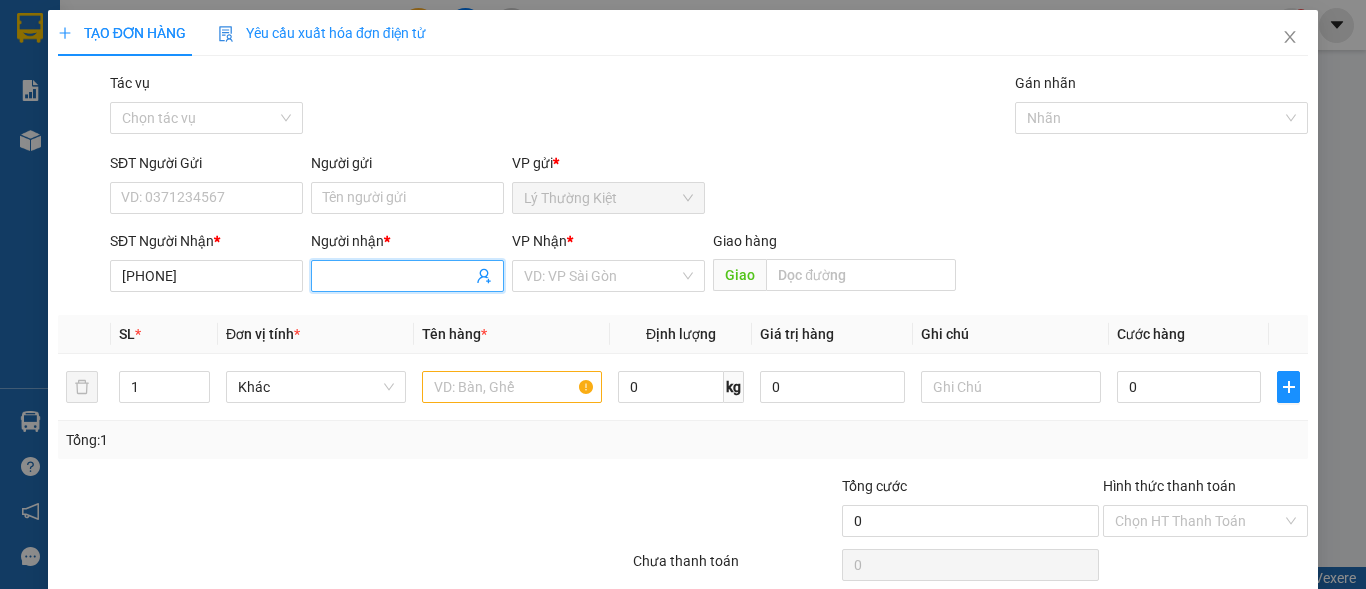 click on "Người nhận  *" at bounding box center (397, 276) 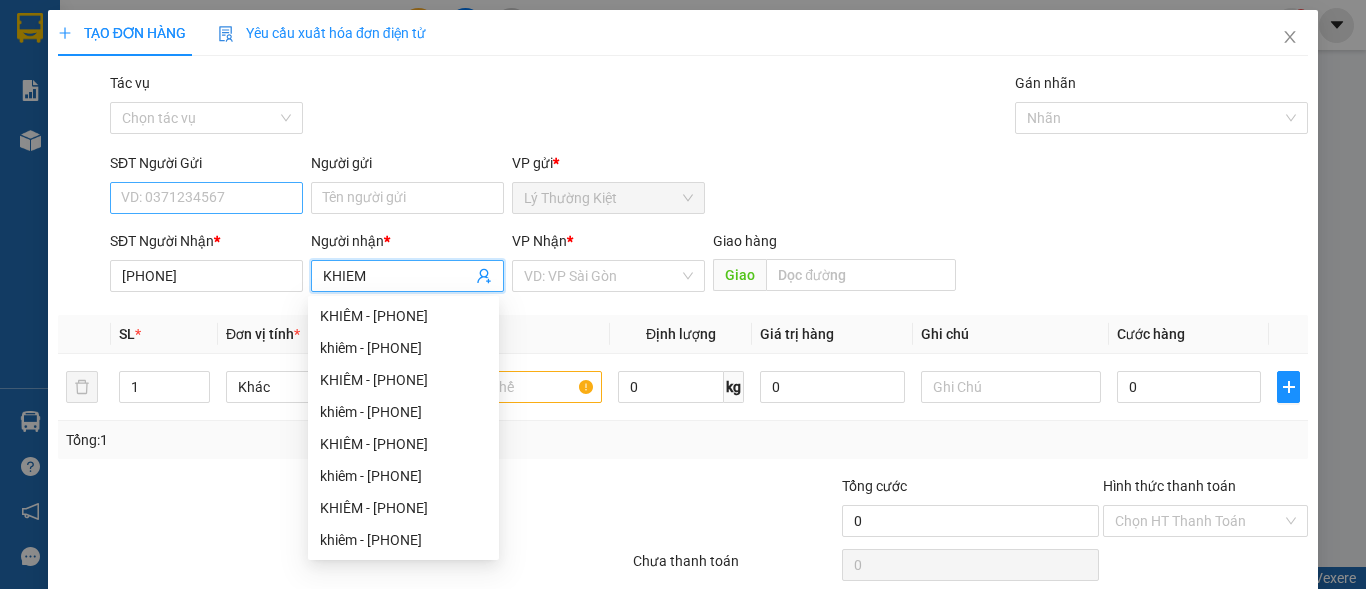 type on "KHIEM" 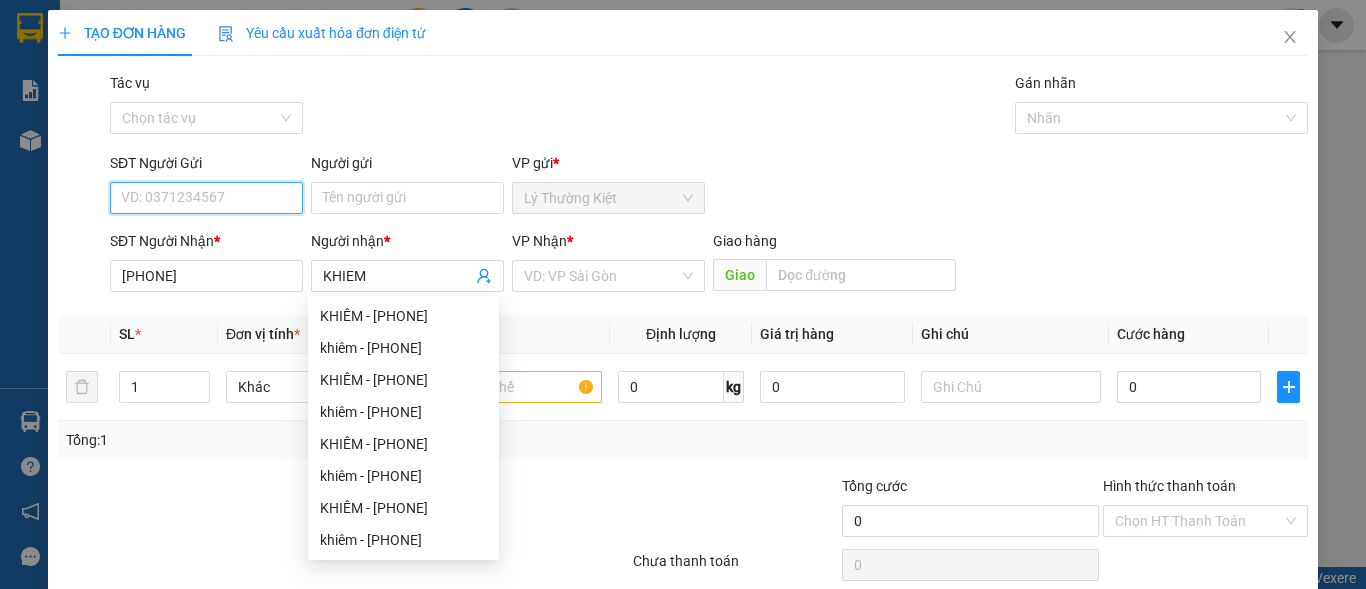 click on "SĐT Người Gửi" at bounding box center (206, 198) 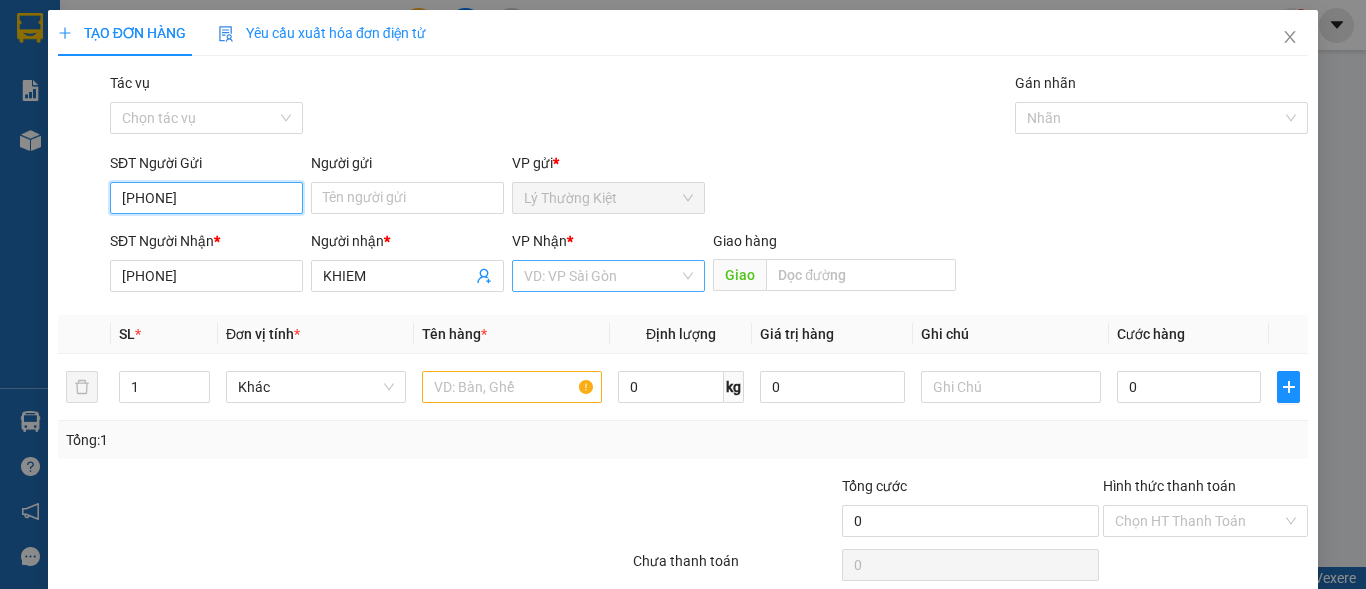 type on "[PHONE]" 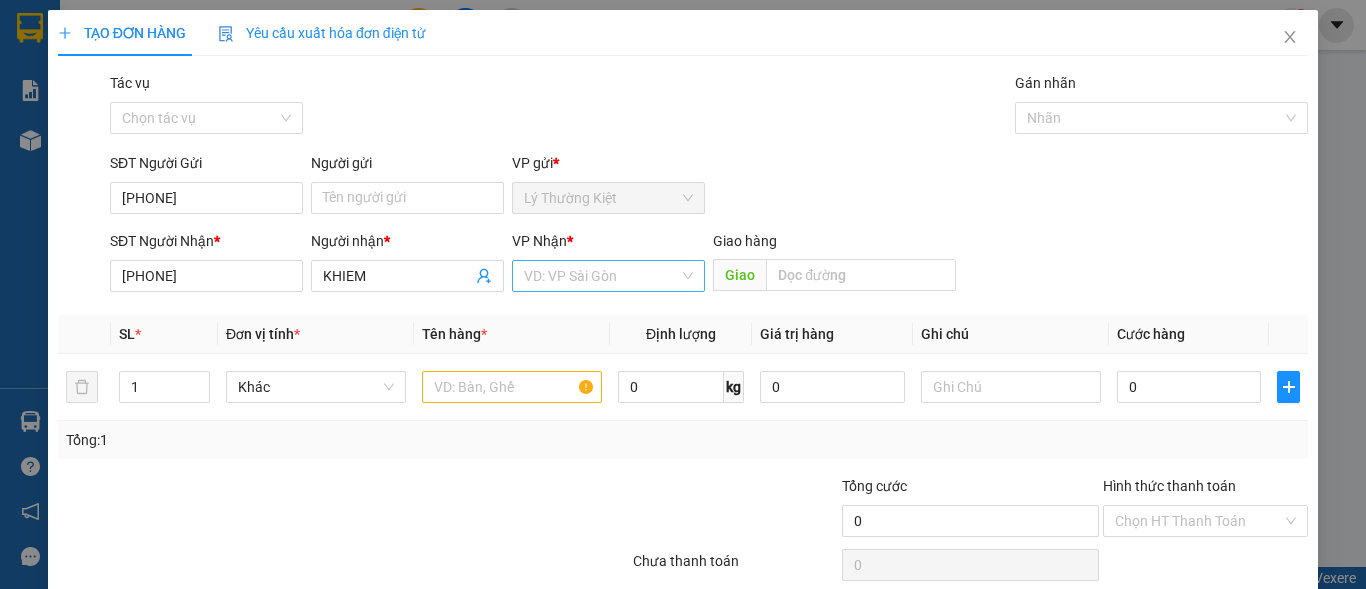 click at bounding box center [601, 276] 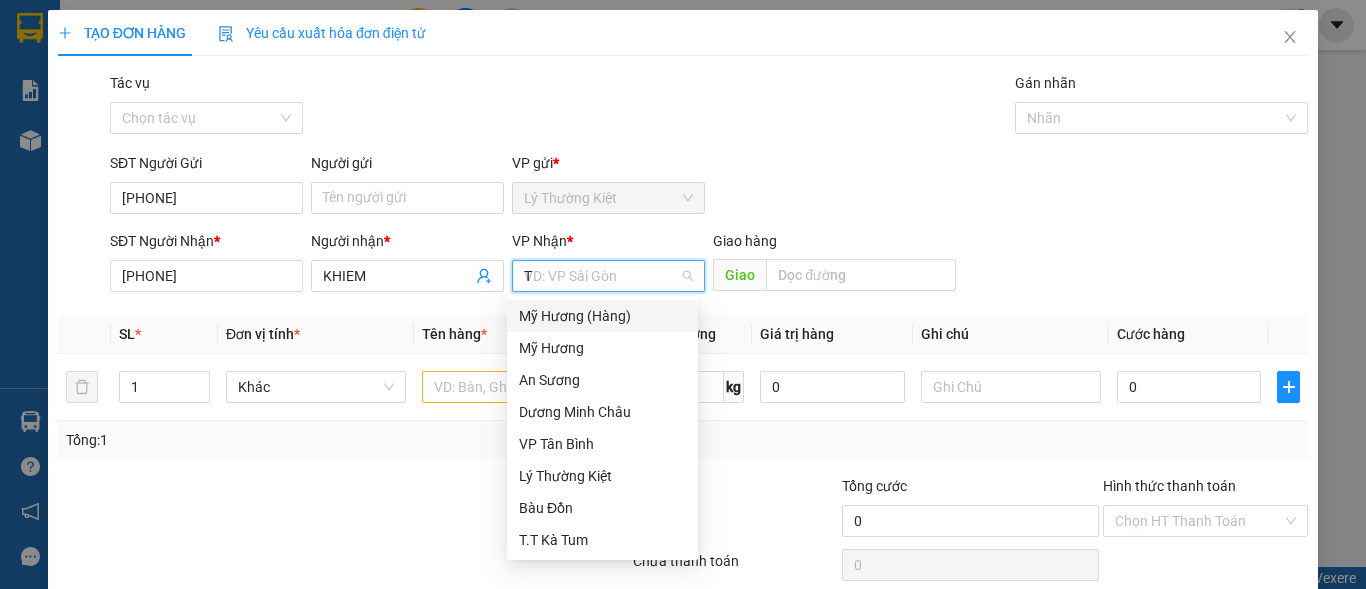 type on "TA" 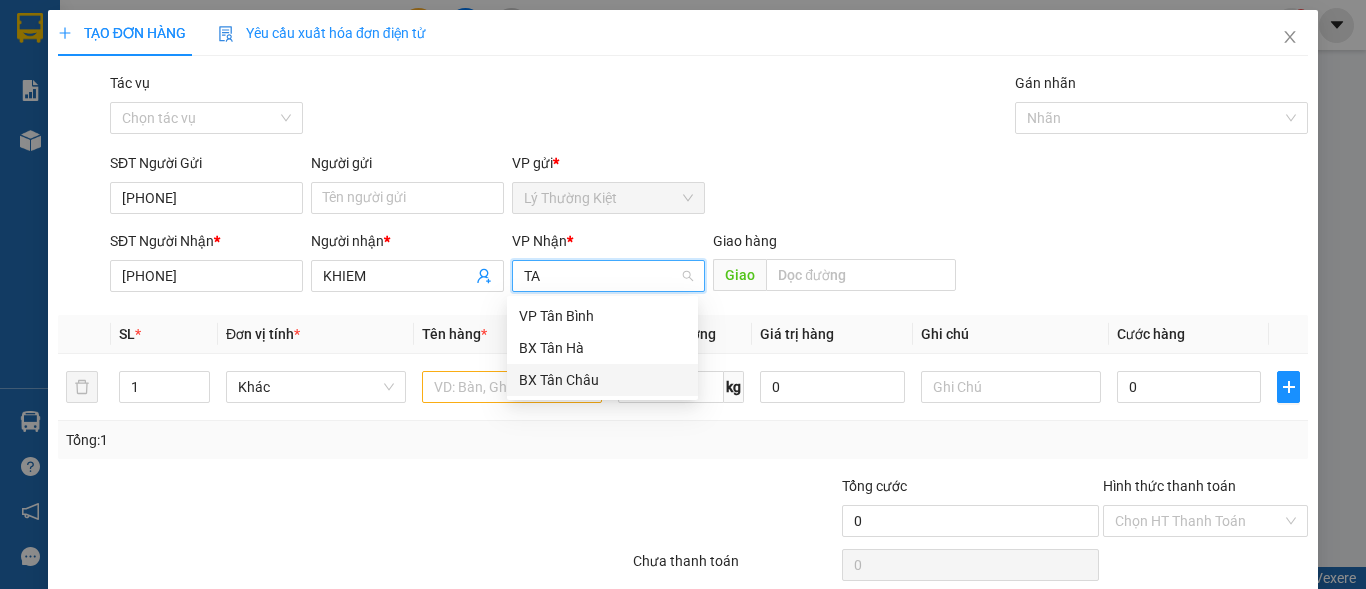 click on "BX Tân Châu" at bounding box center (602, 380) 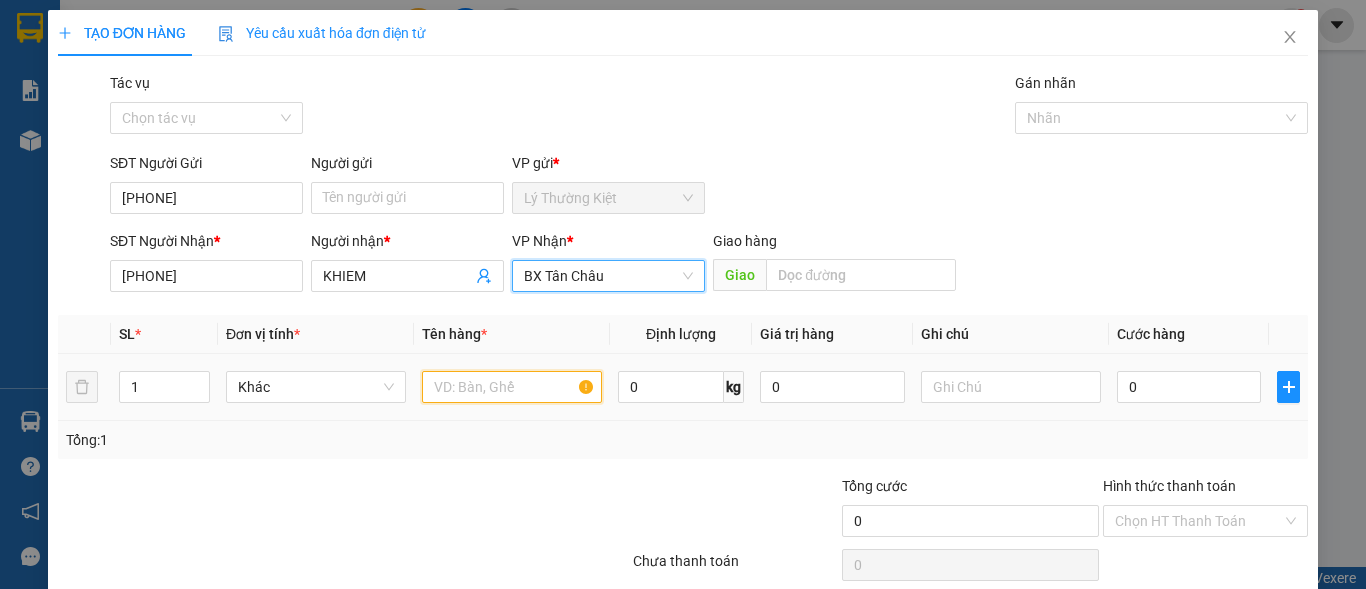 click at bounding box center (512, 387) 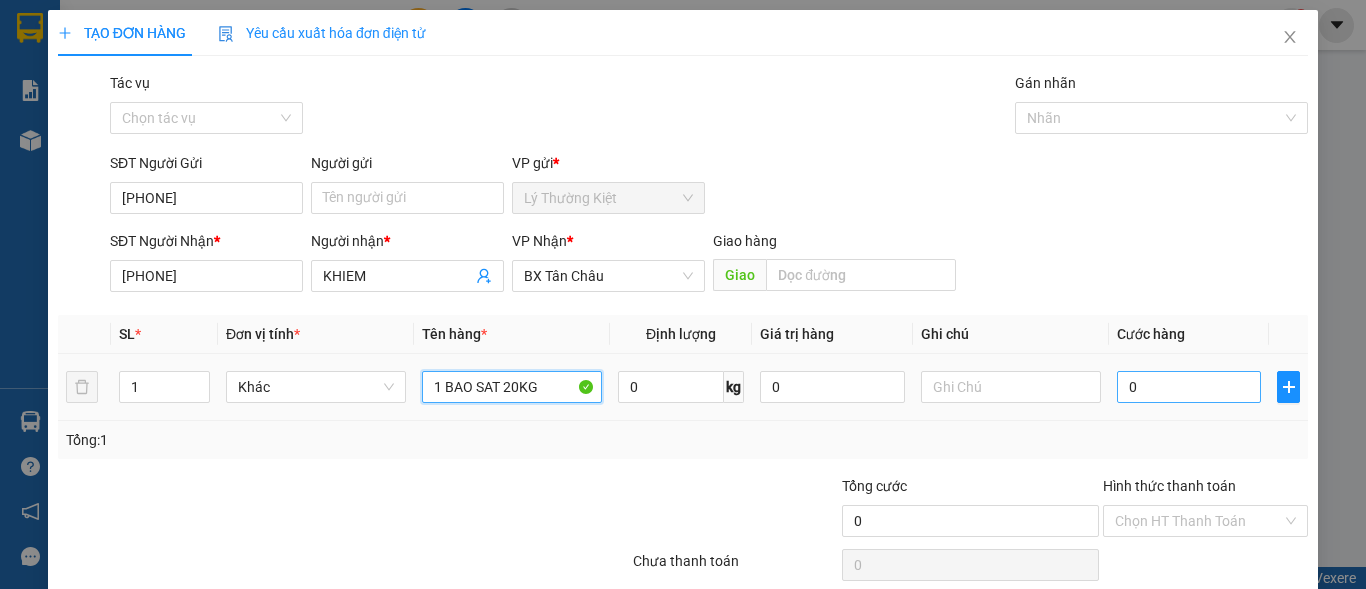 type on "1 BAO SAT 20KG" 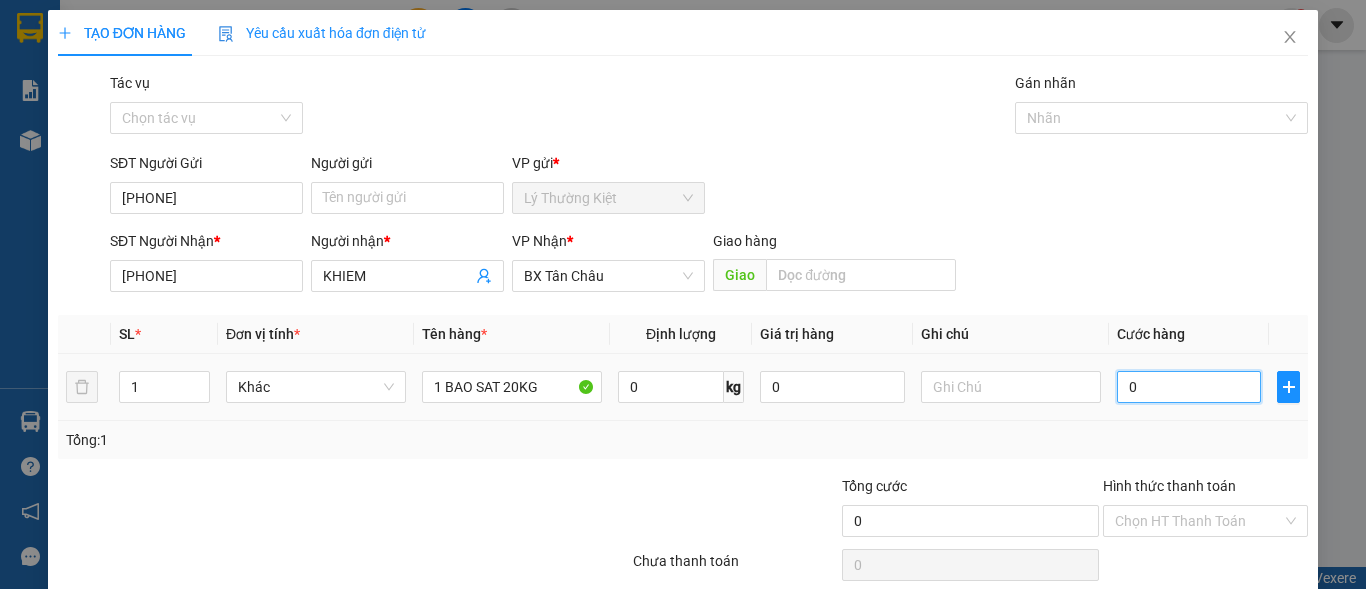 click on "0" at bounding box center (1189, 387) 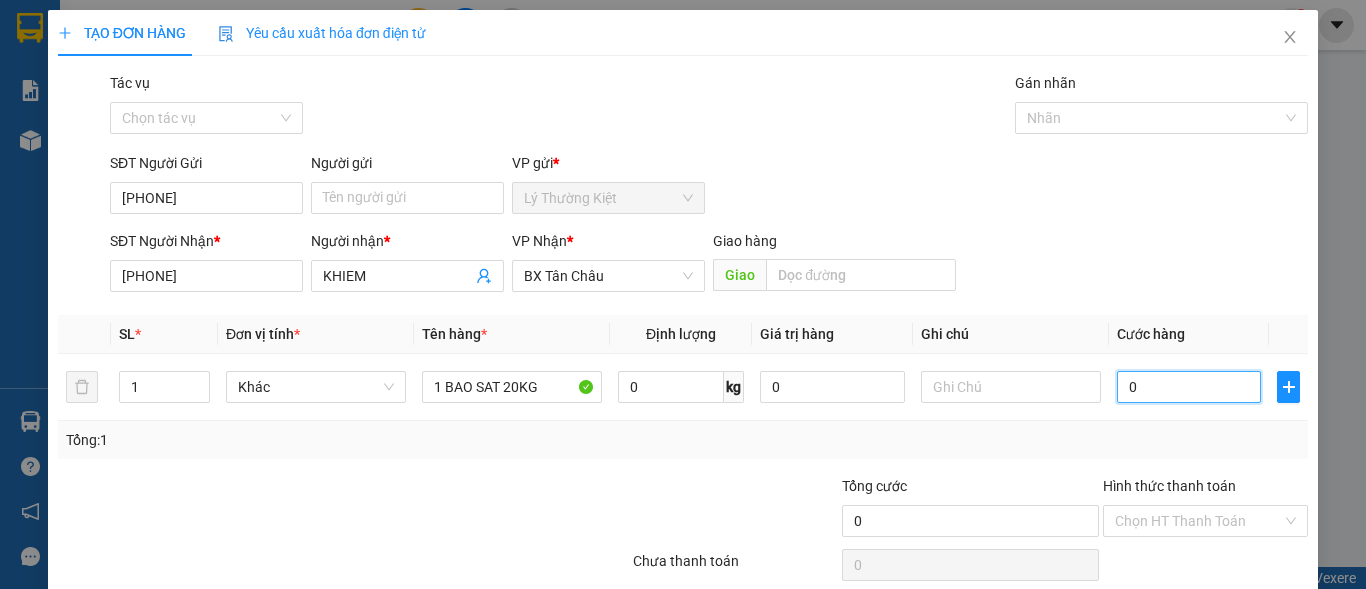 type on "4" 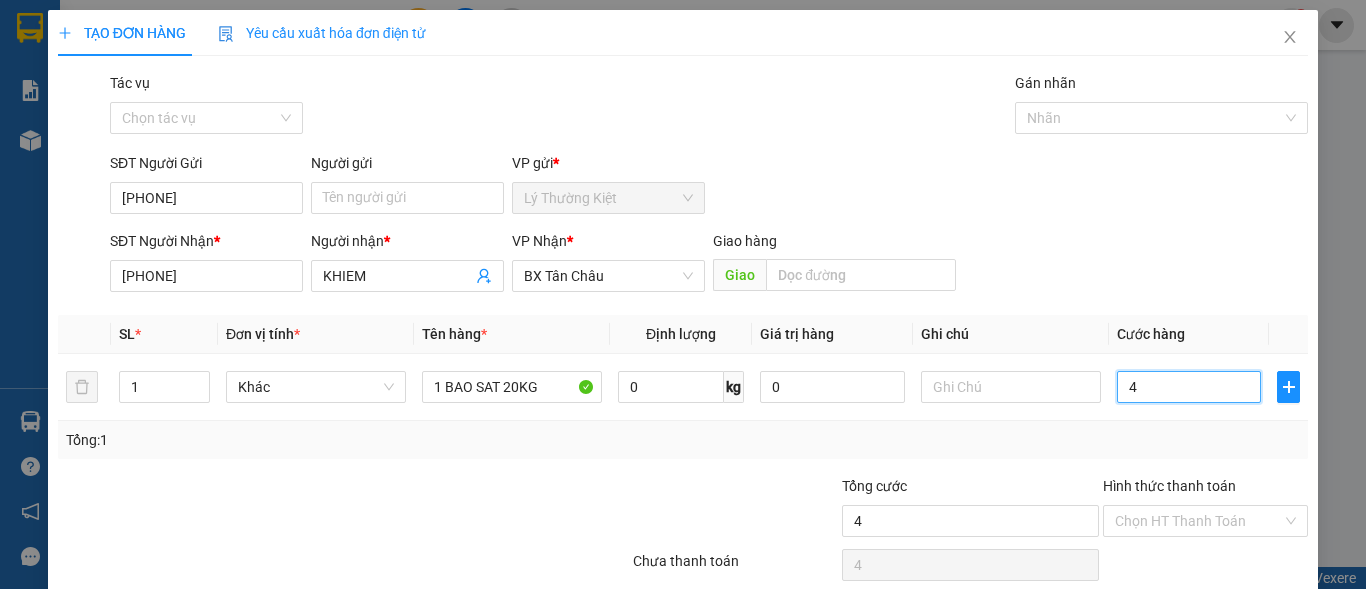 type on "40" 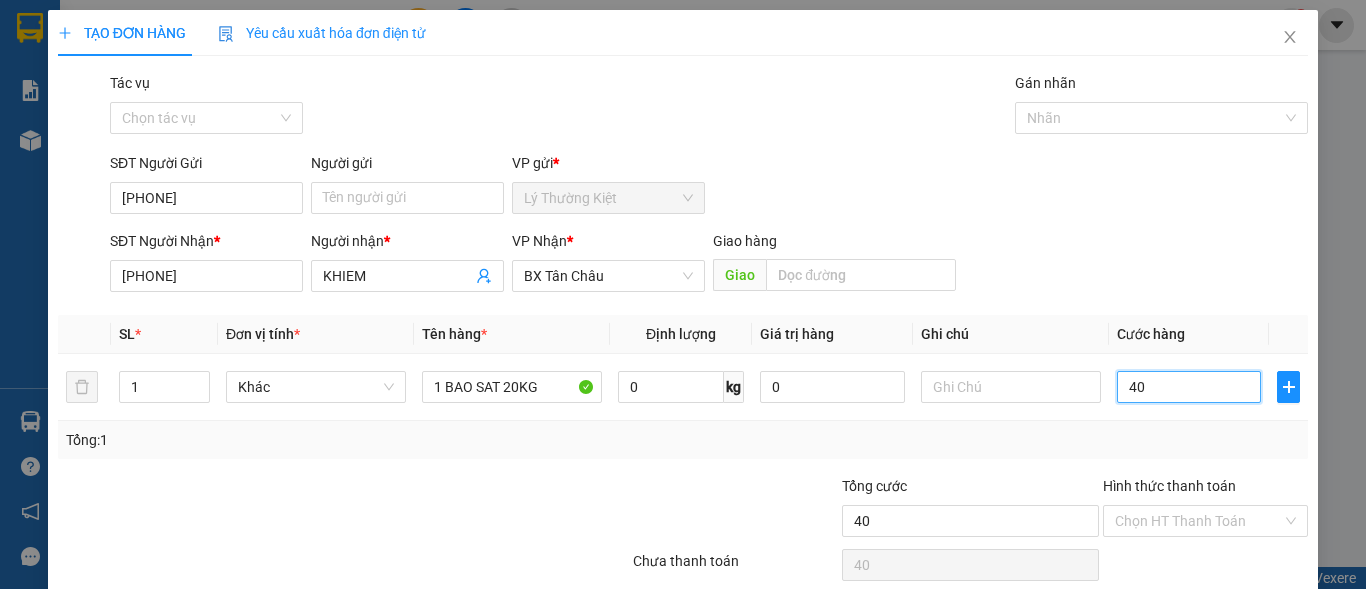 scroll, scrollTop: 82, scrollLeft: 0, axis: vertical 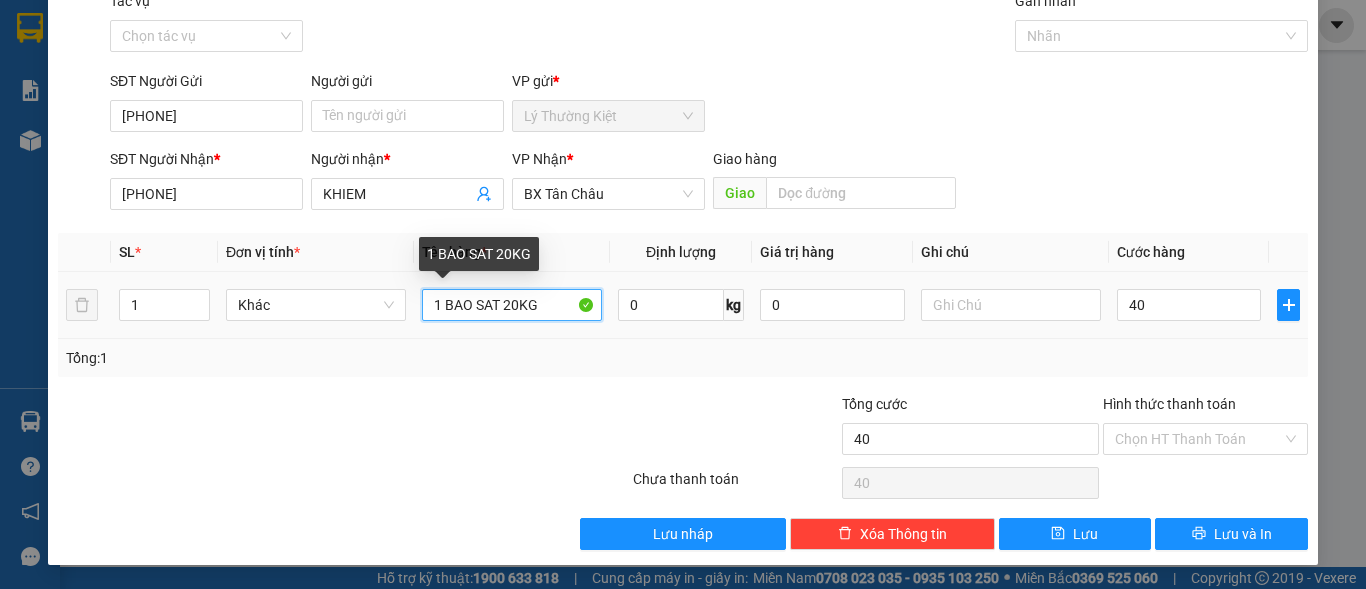type on "40.000" 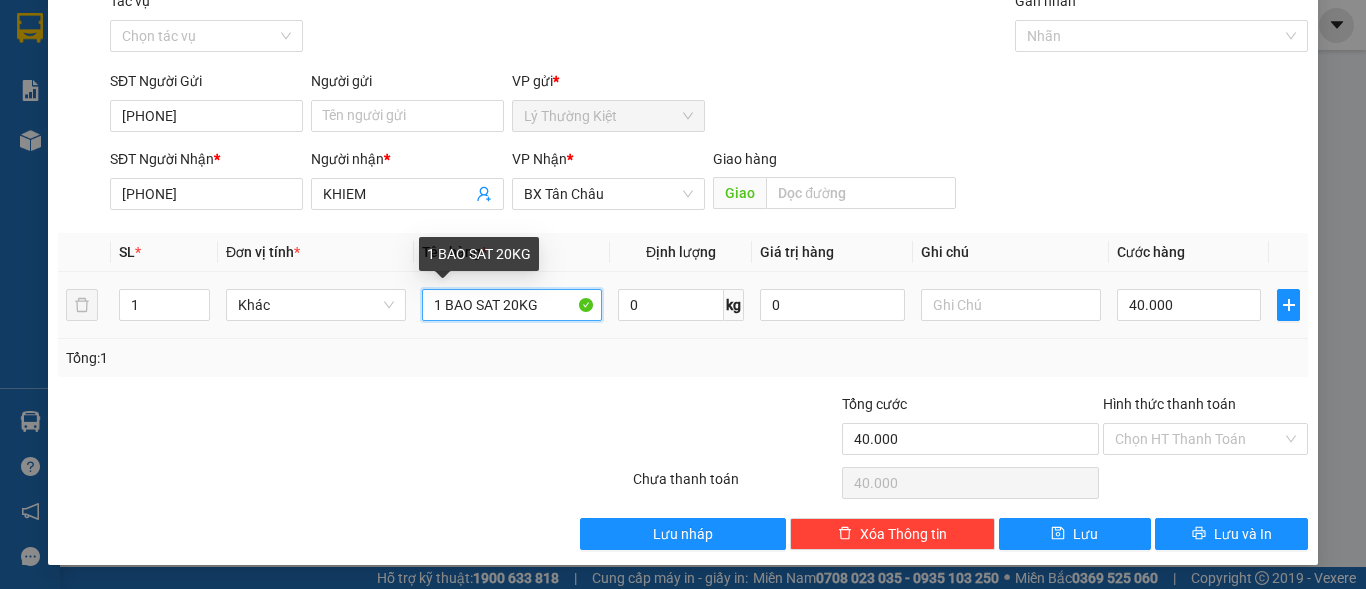 drag, startPoint x: 462, startPoint y: 308, endPoint x: 468, endPoint y: 320, distance: 13.416408 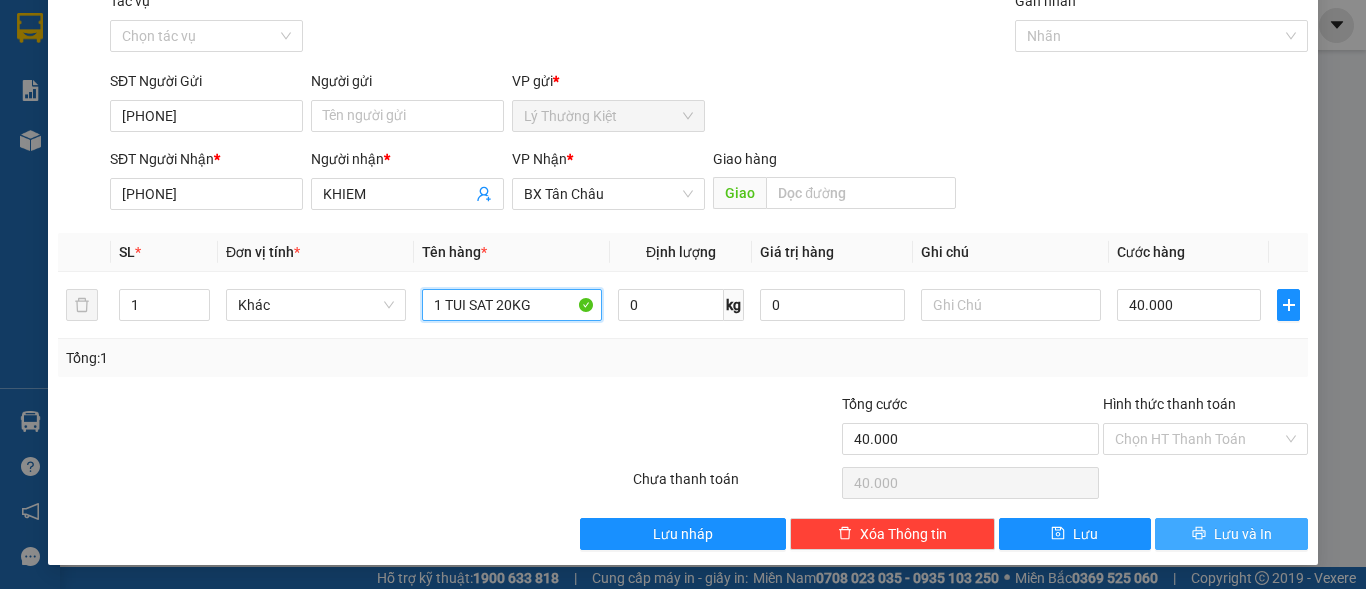 type on "1 TUI SAT 20KG" 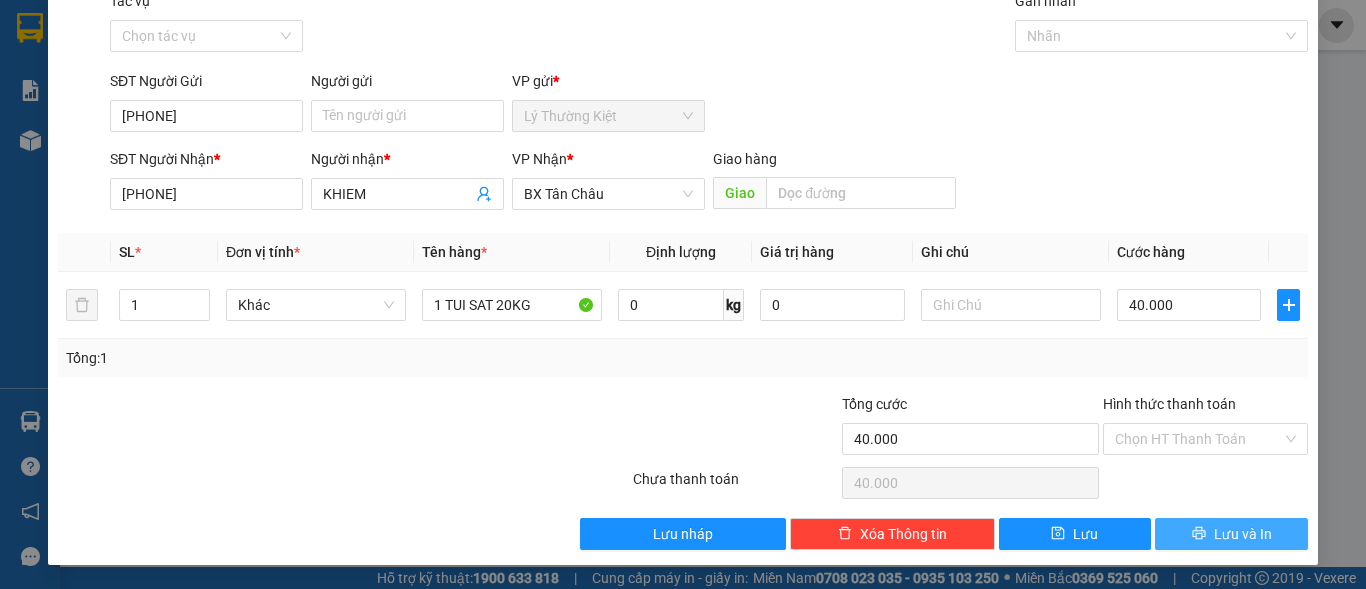 drag, startPoint x: 1257, startPoint y: 532, endPoint x: 1044, endPoint y: 356, distance: 276.306 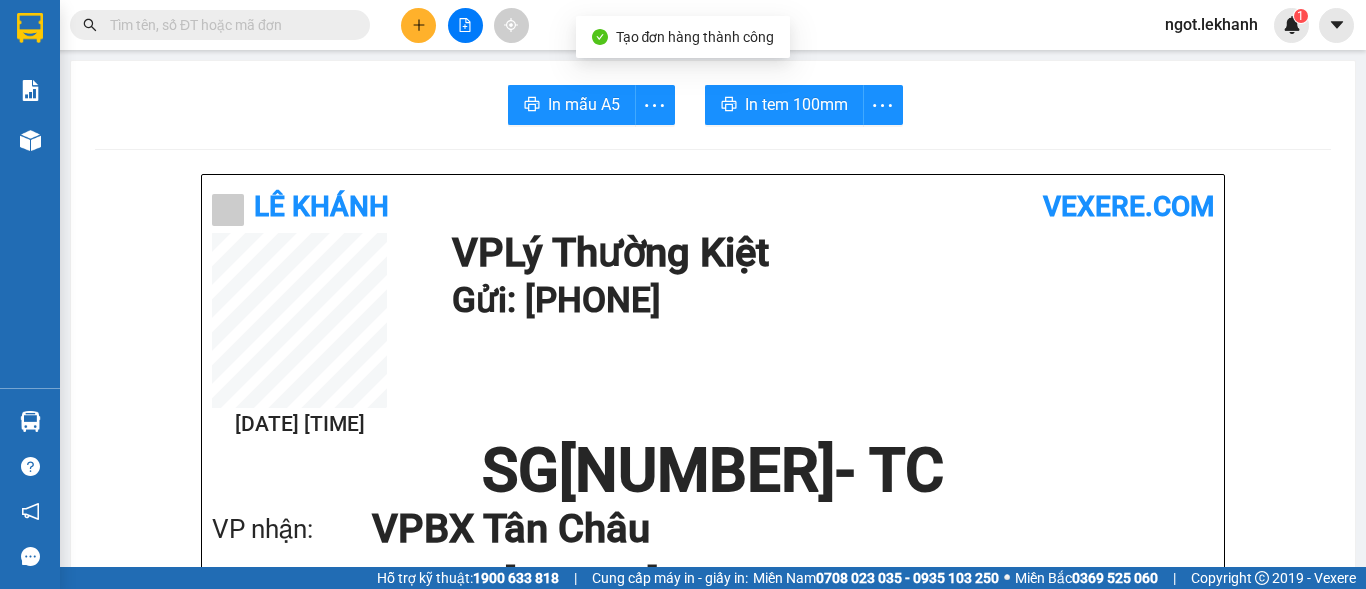 click on "In mẫu A5
In tem 100mm
Lê Khánh   vexere.com [DATE] [TIME] VP  Lý Thường Kiệt Gửi:    [PHONE] SG[NUMBER]  -   TC VP nhận: VP  BX Tân Châu Người nhận: KHIEM   [PHONE] Tên hàng: 1 TUI SAT 20KG SL 1 Giá trị hàng gửi:  0 CC   40.000 Tổng phải thu:   40.000 Lê Khánh     Số [NUMBER], ấp [NUMBER], xã Suối Dây   [PHONE] Gửi khách hàng Vexere.com (c) 2017 GỬI :   Lý Thường Kiệt   [NUMBER]/[NUMBER] Lý Thường Kiệt, P [NUMBER] Người gửi :    [PHONE] SG[NUMBER] NHẬN :   BX Tân Châu   Ấp Thạnh Hiệp, Xã Thạnh Đông Người nhận :   KHIEM [PHONE] Tên hàng: 1 TUI SAT 20KG SL 1 Giá trị hàng gửi:  0 CC   40.000 Tổng phải thu:   40.000 Người gửi hàng xác nhận (Tôi đã đọc và đồng ý nộp dung phiếu gửi hàng) NV kiểm tra hàng (Kí và ghi rõ họ tên) [TIME], ngày [NUMBER] tháng [NUMBER] năm [YEAR] NV nhận hàng (Kí và ghi rõ họ tên) Ngọt NV nhận hàng (Kí và ghi rõ họ tên) : Gửi:" at bounding box center (713, 1404) 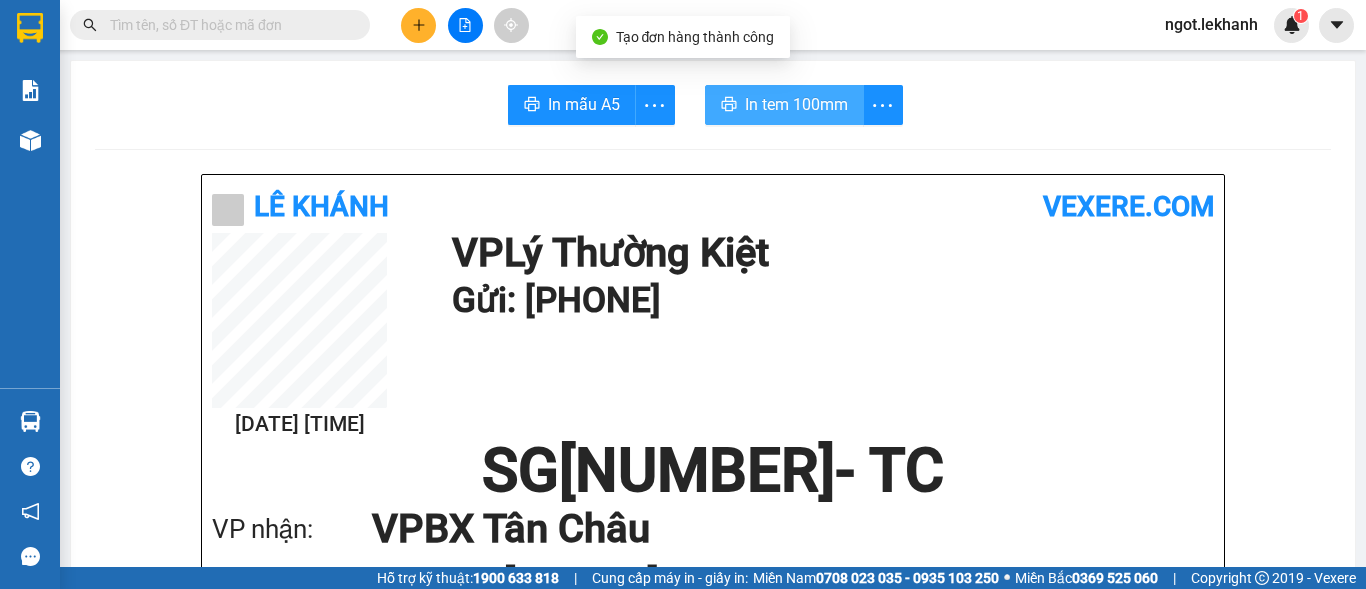 click on "In tem 100mm" at bounding box center [784, 105] 